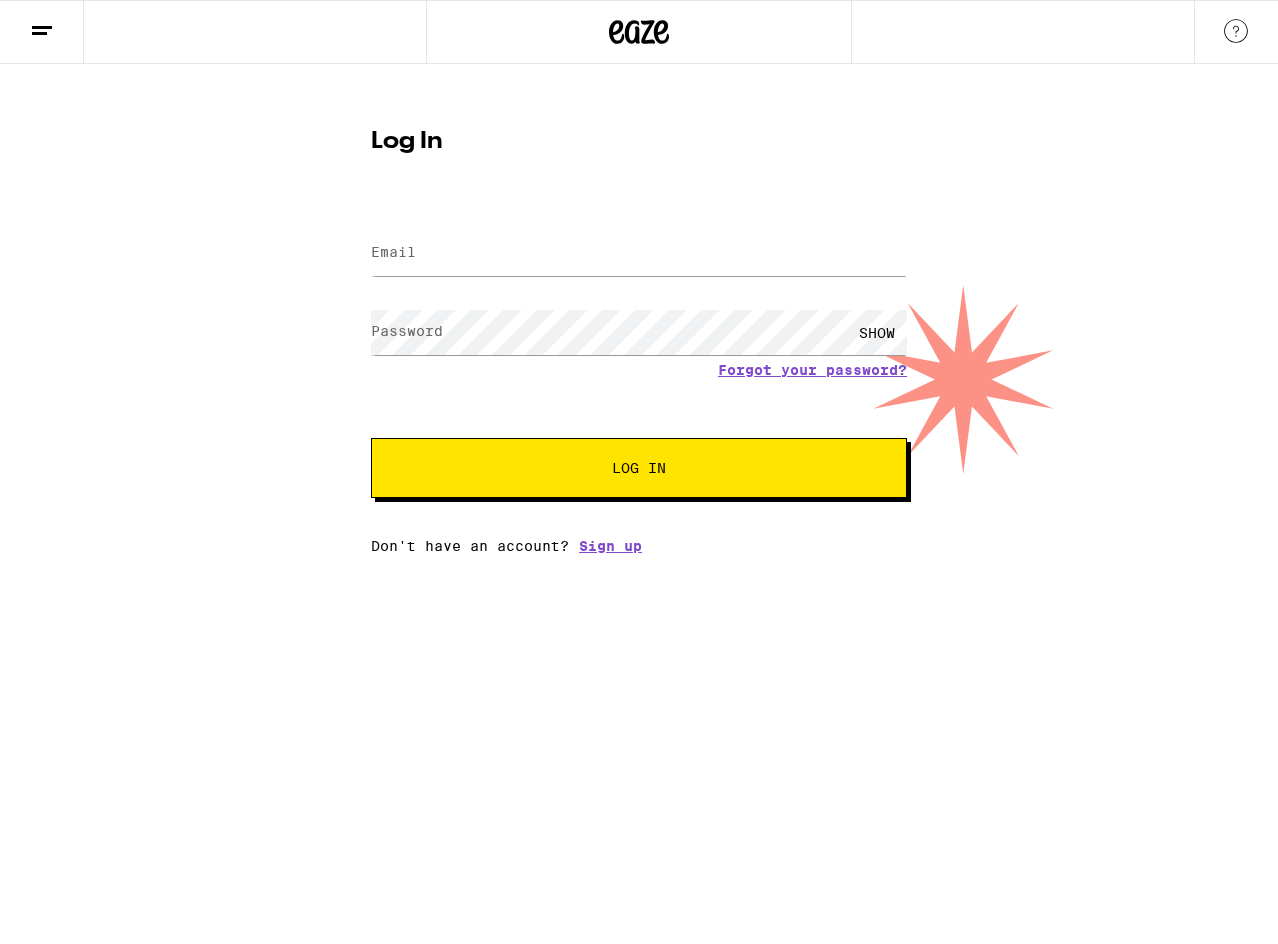 scroll, scrollTop: 0, scrollLeft: 0, axis: both 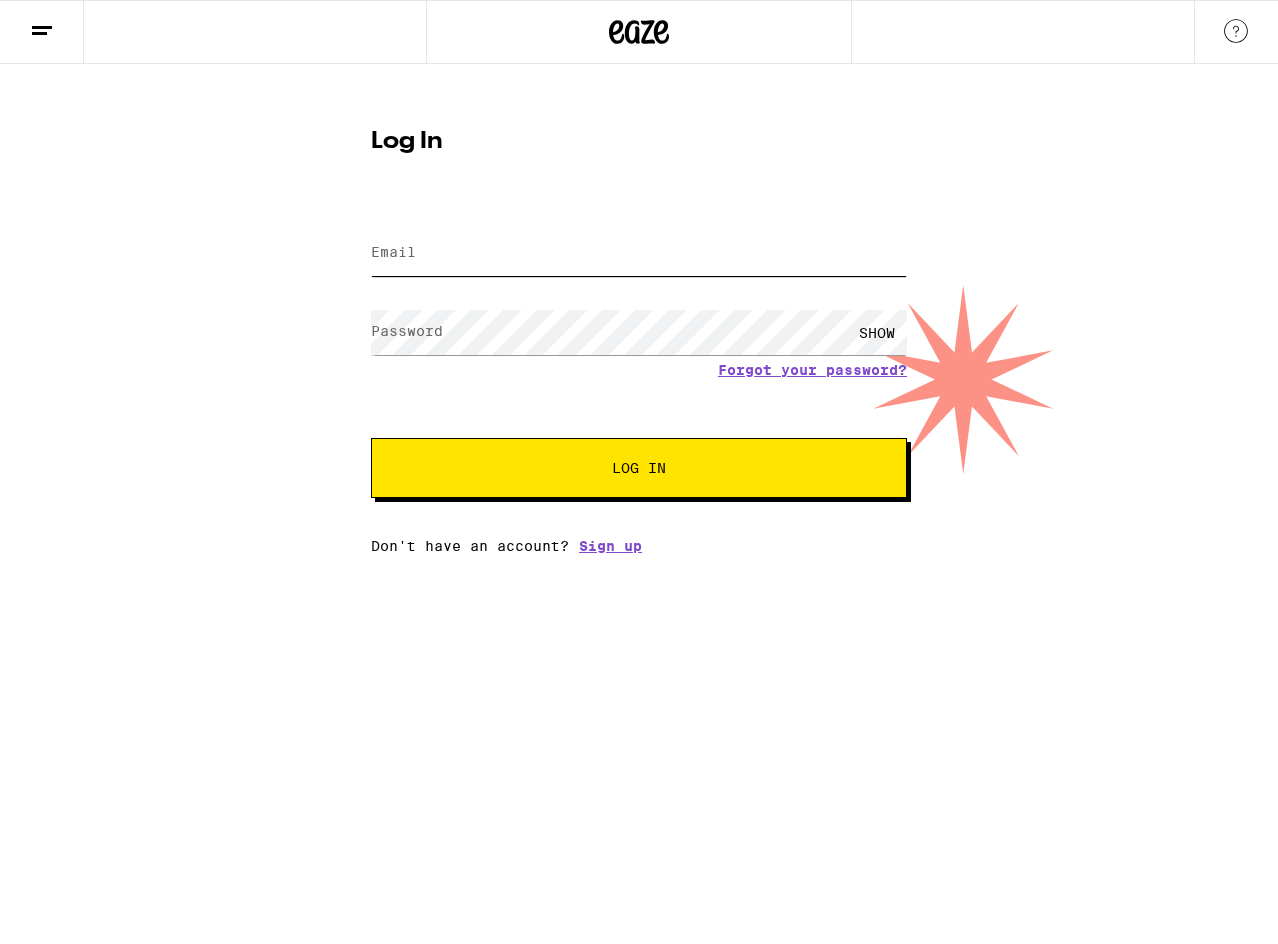 type on "[EMAIL]" 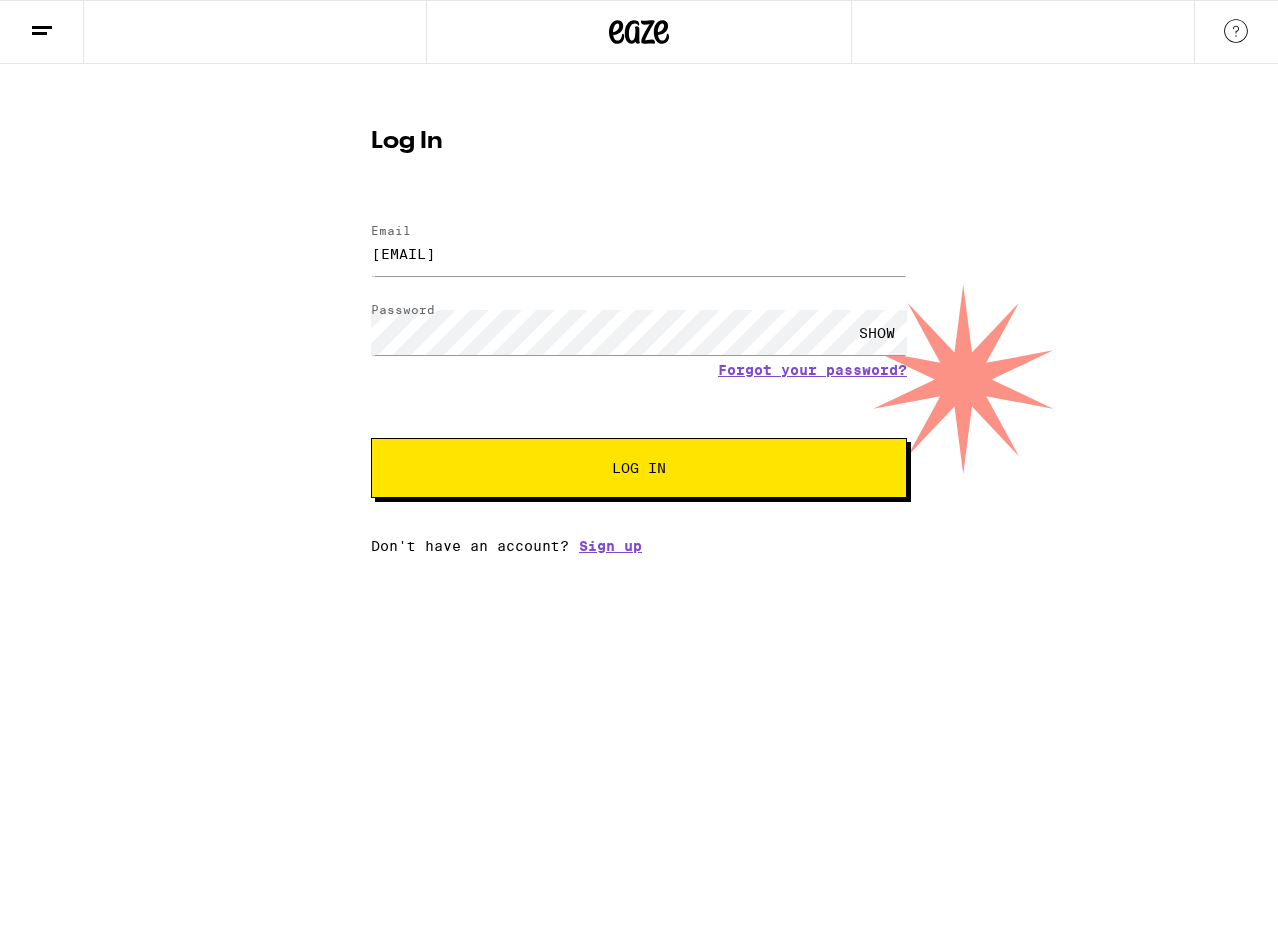 click on "Log In" at bounding box center (639, 468) 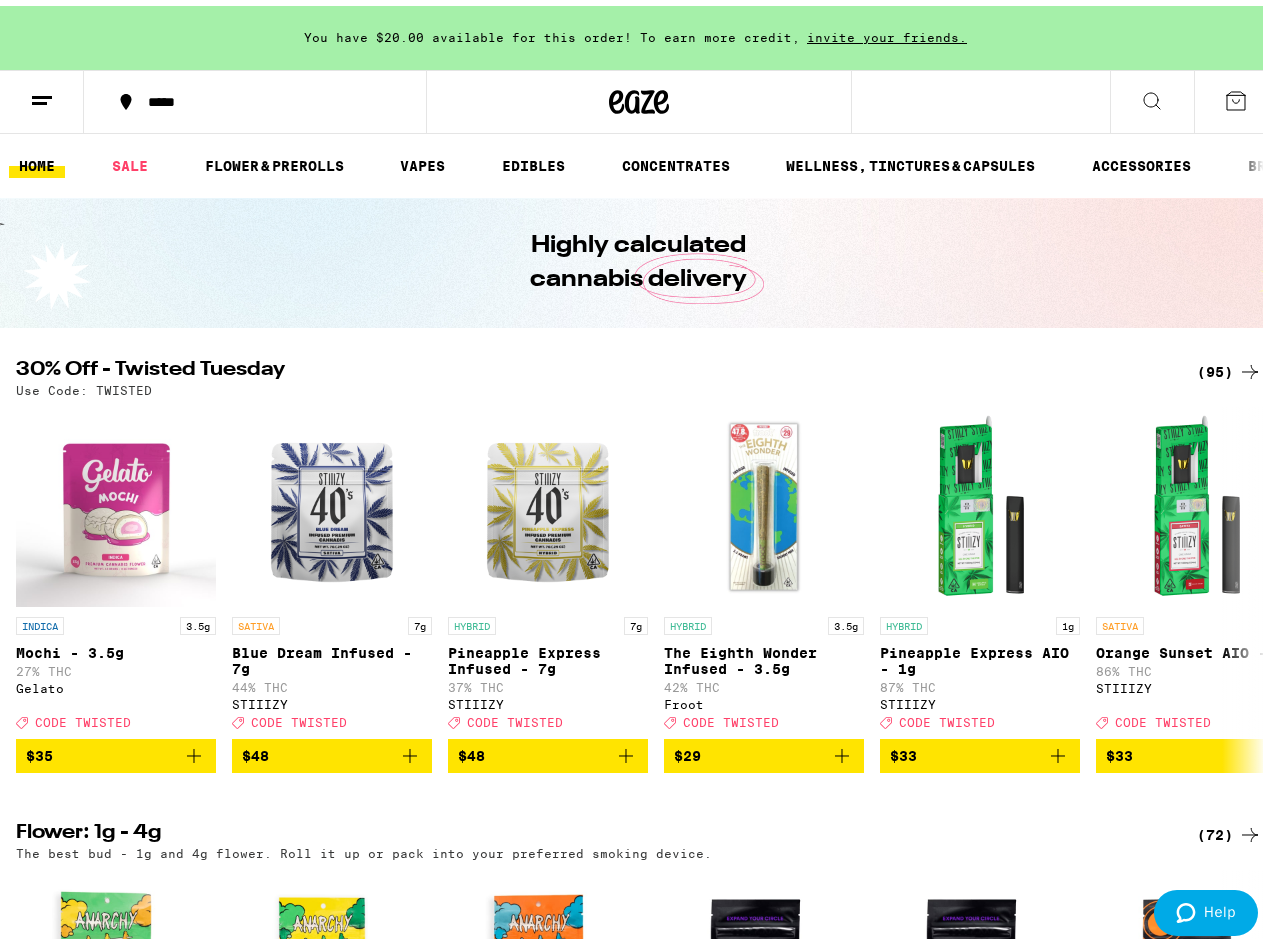 scroll, scrollTop: 0, scrollLeft: 0, axis: both 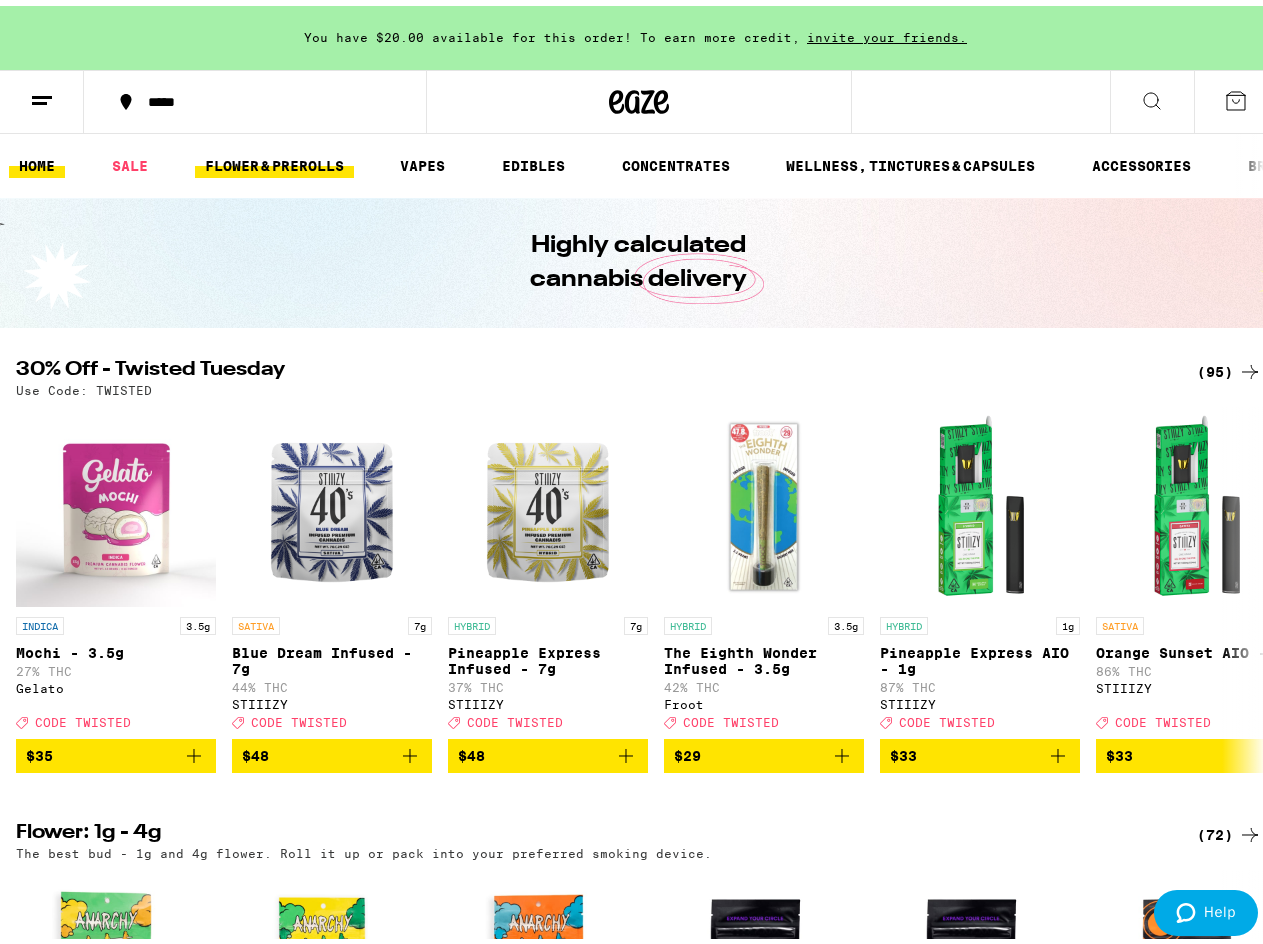 click on "FLOWER & PREROLLS" at bounding box center (274, 160) 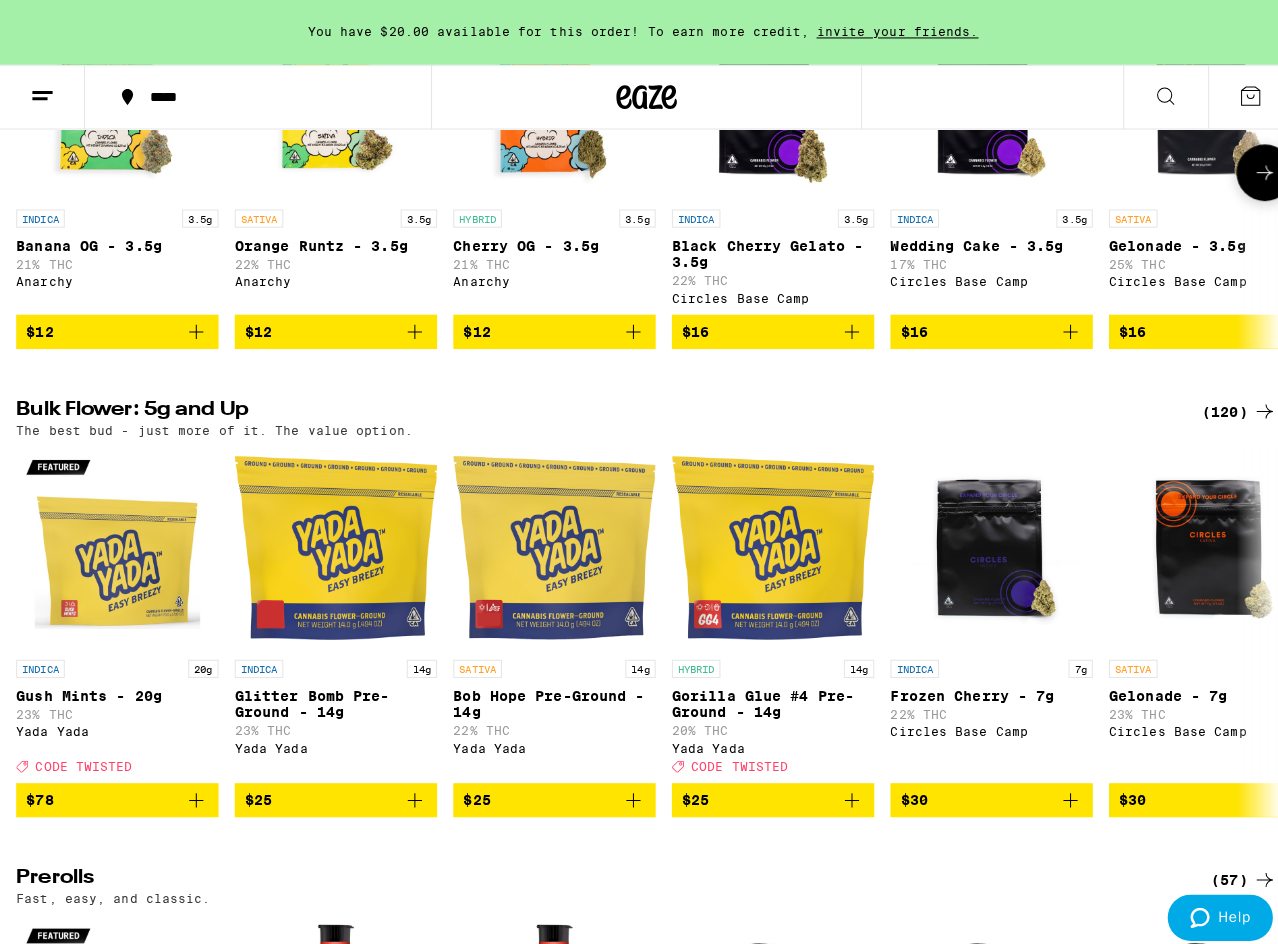 scroll, scrollTop: 400, scrollLeft: 0, axis: vertical 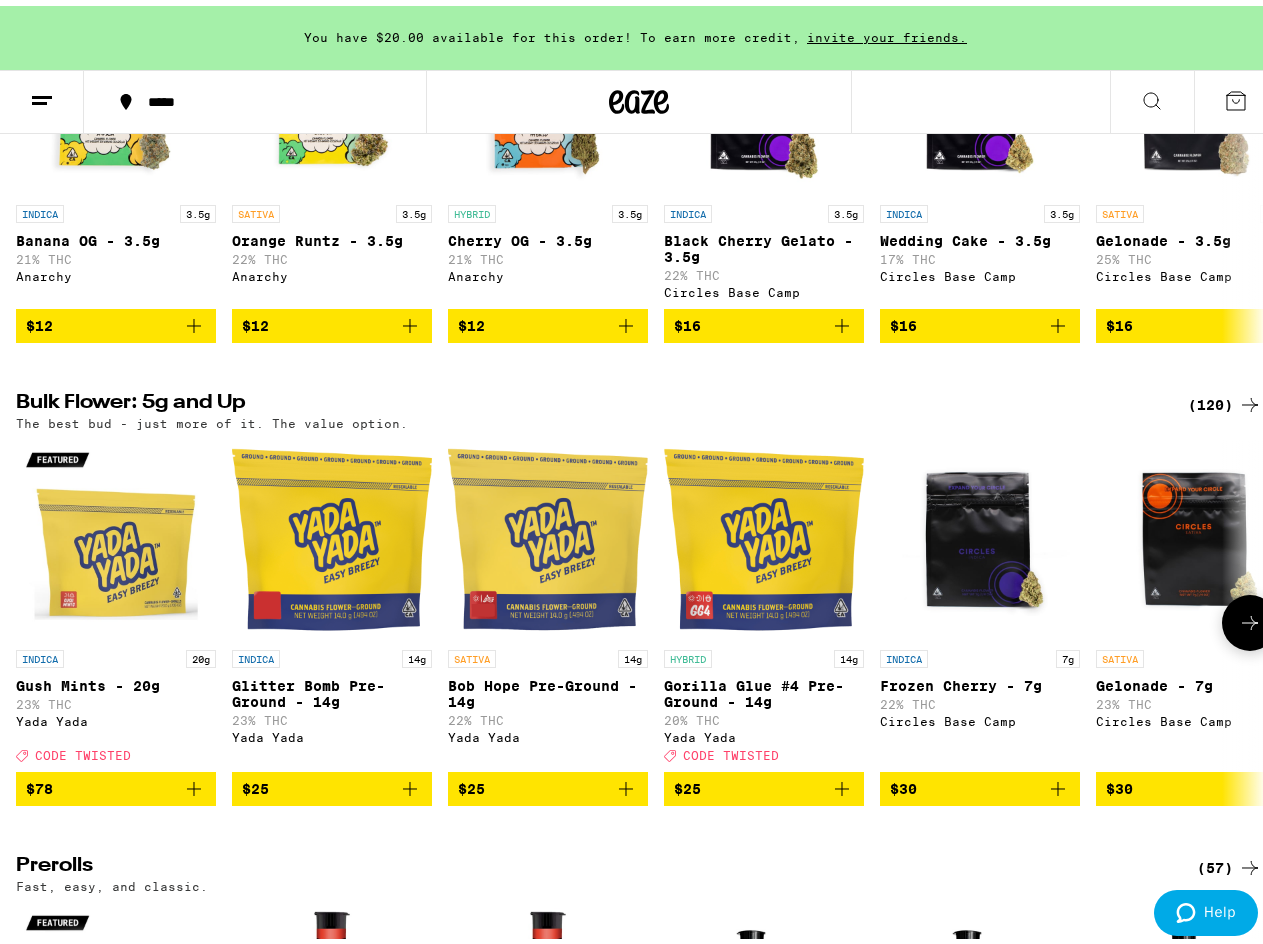 click 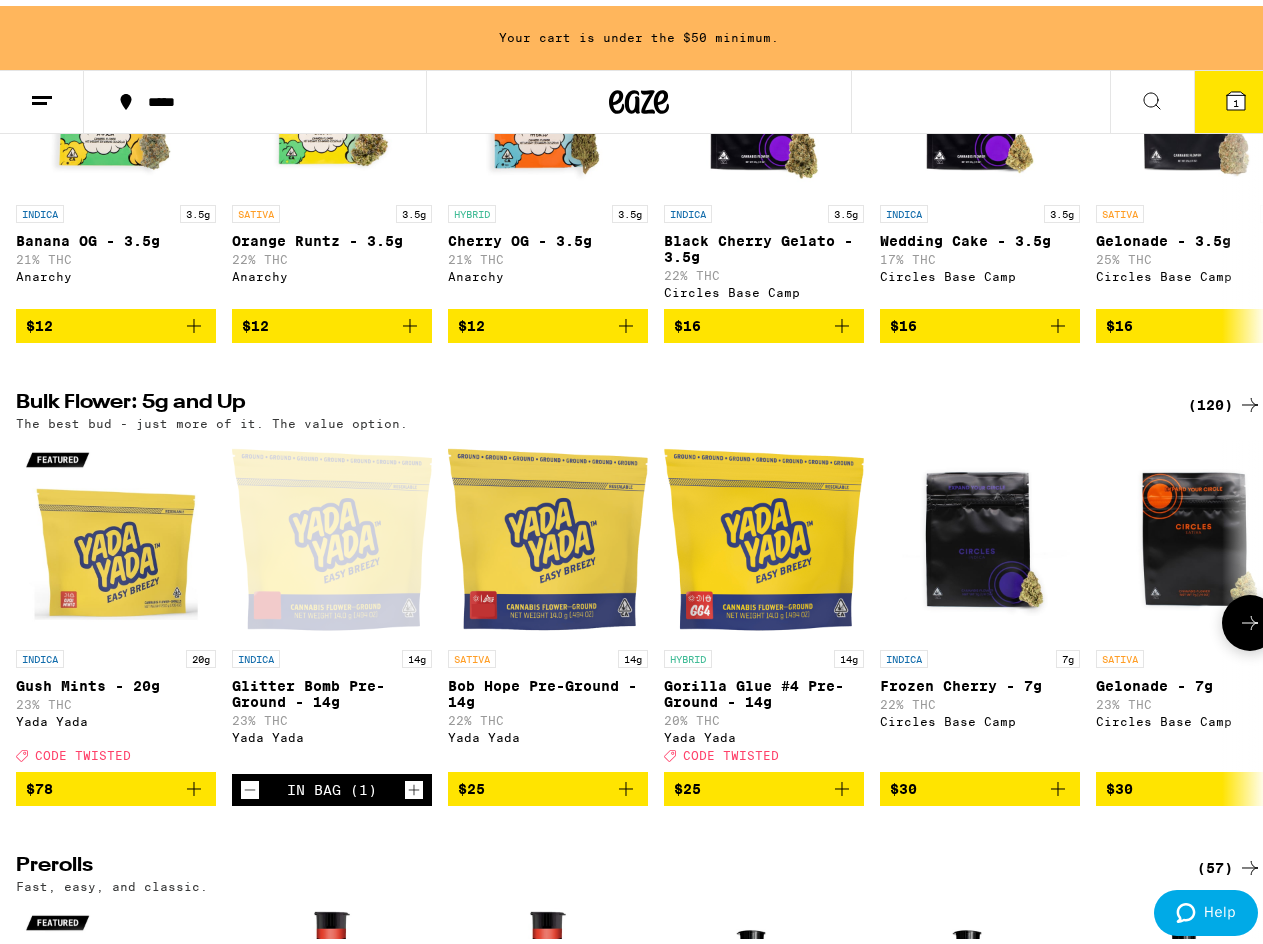 click 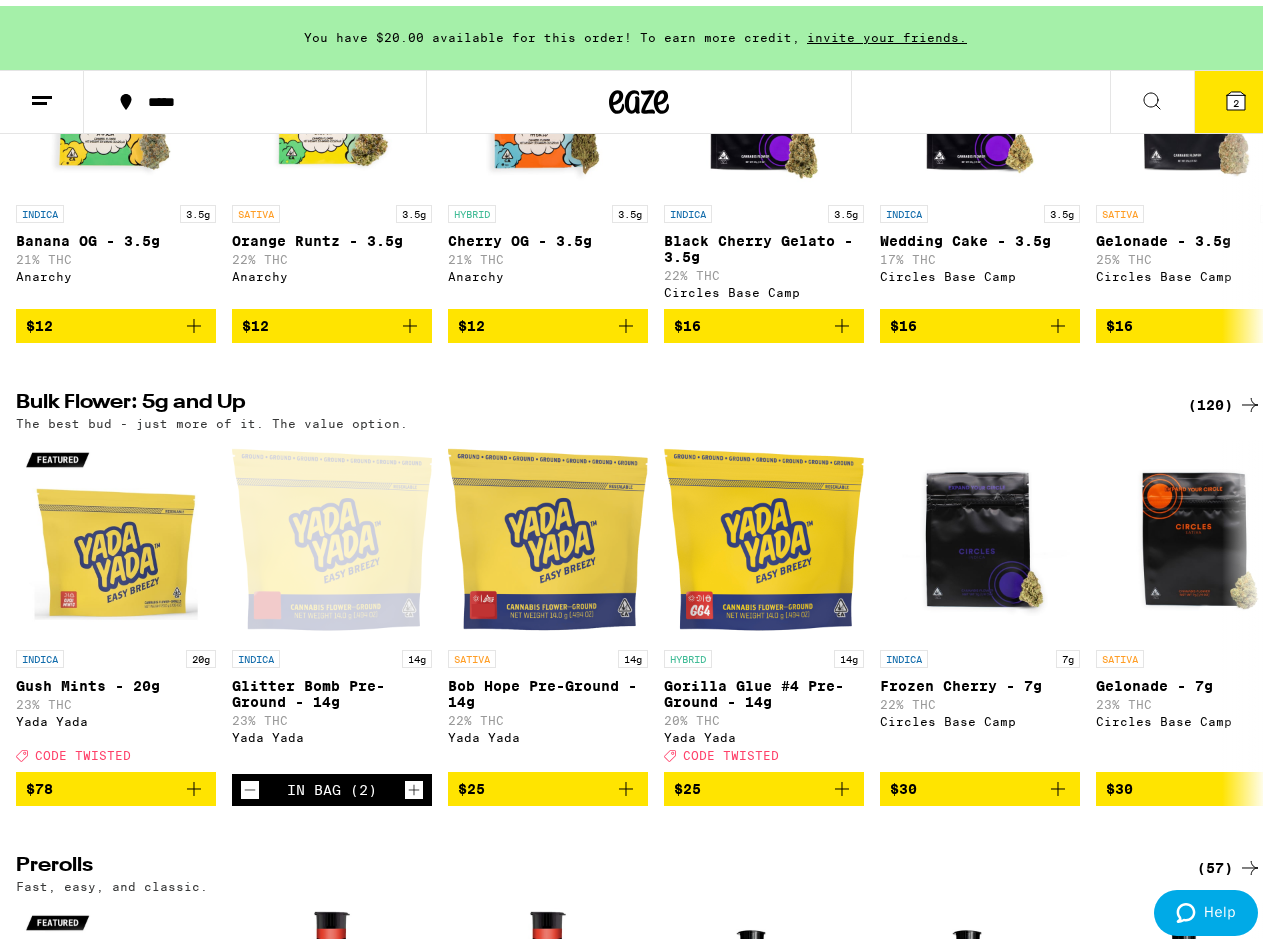 click 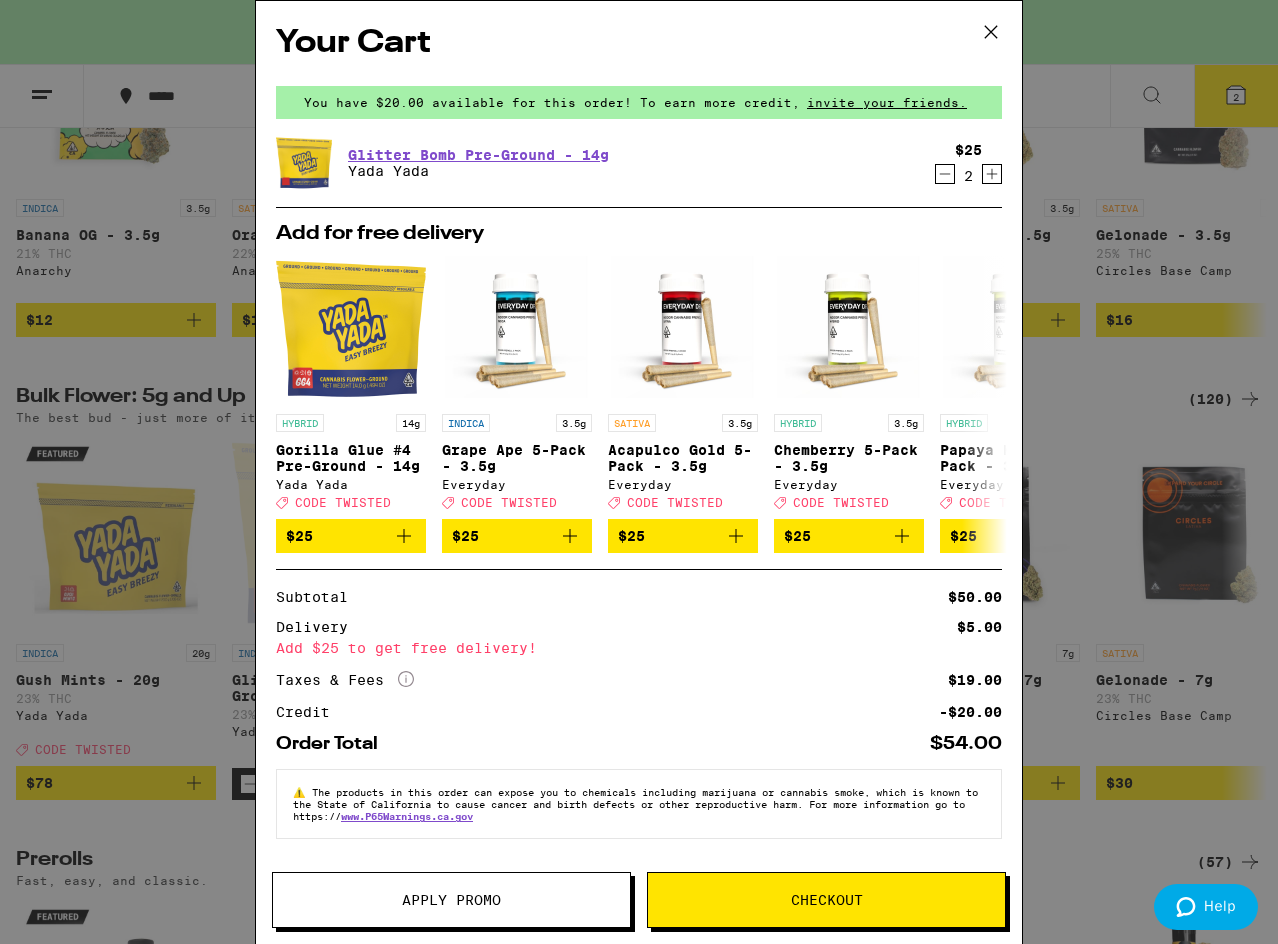 click 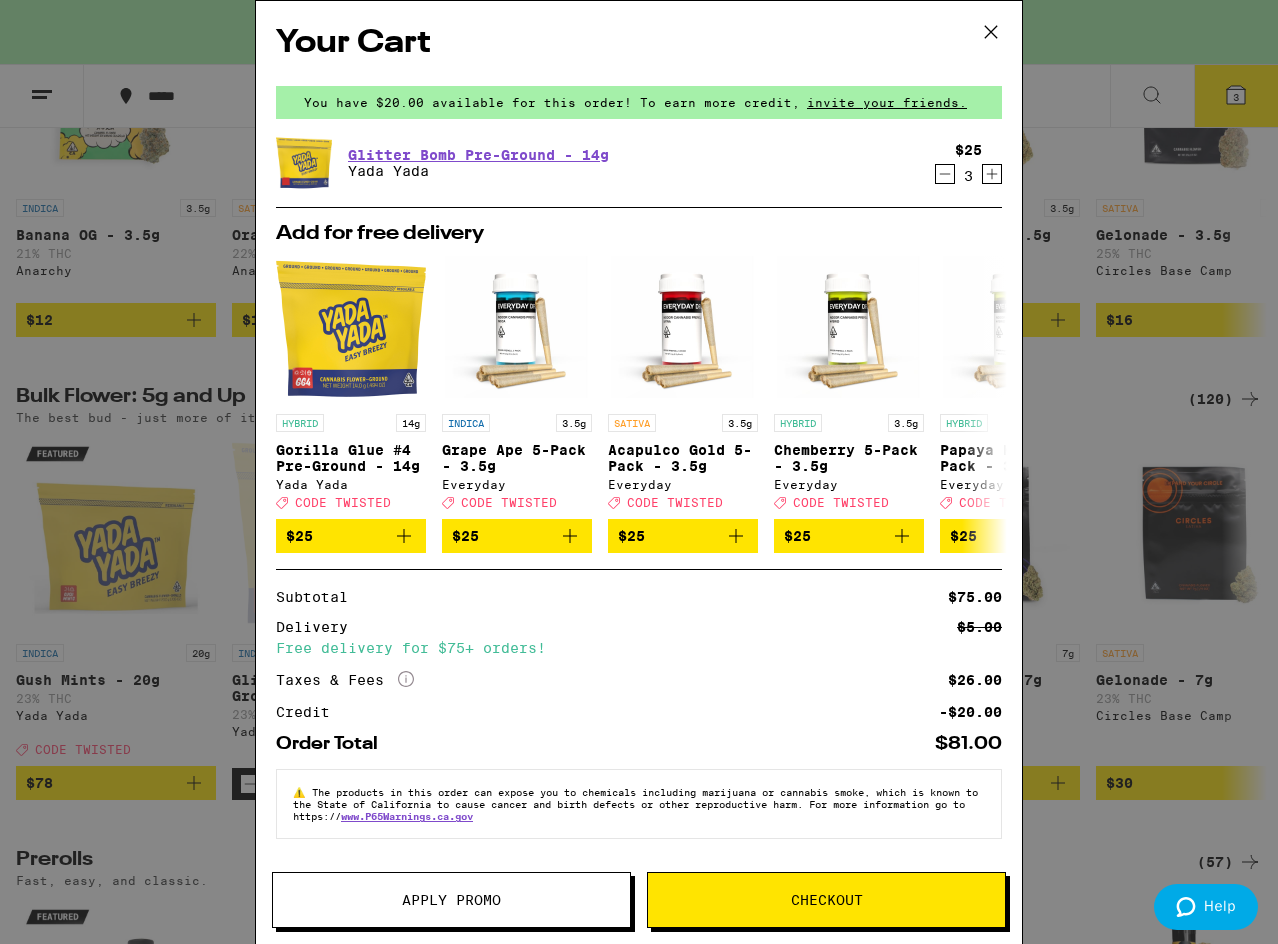 click 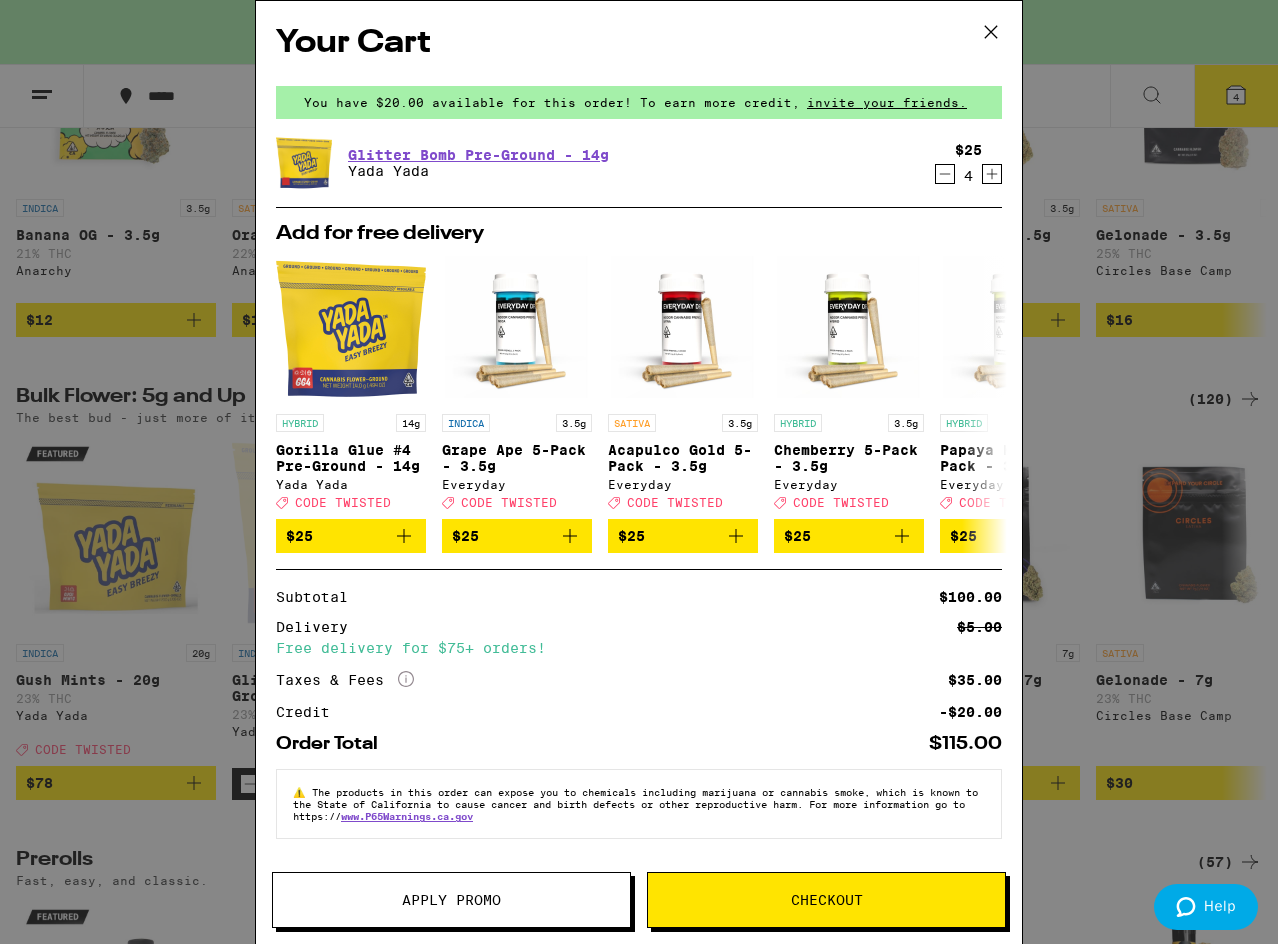 click 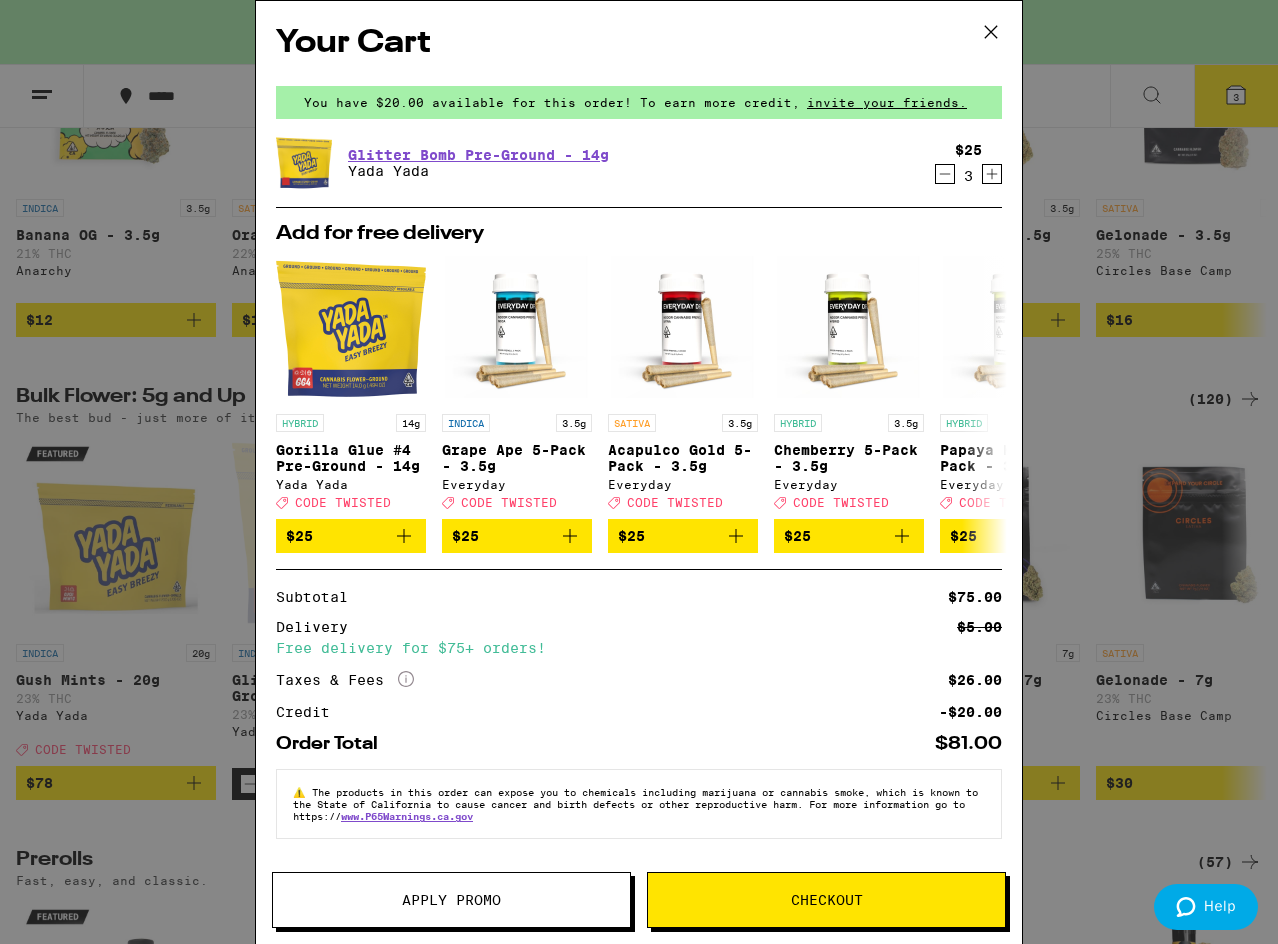 click on "Checkout" at bounding box center (826, 900) 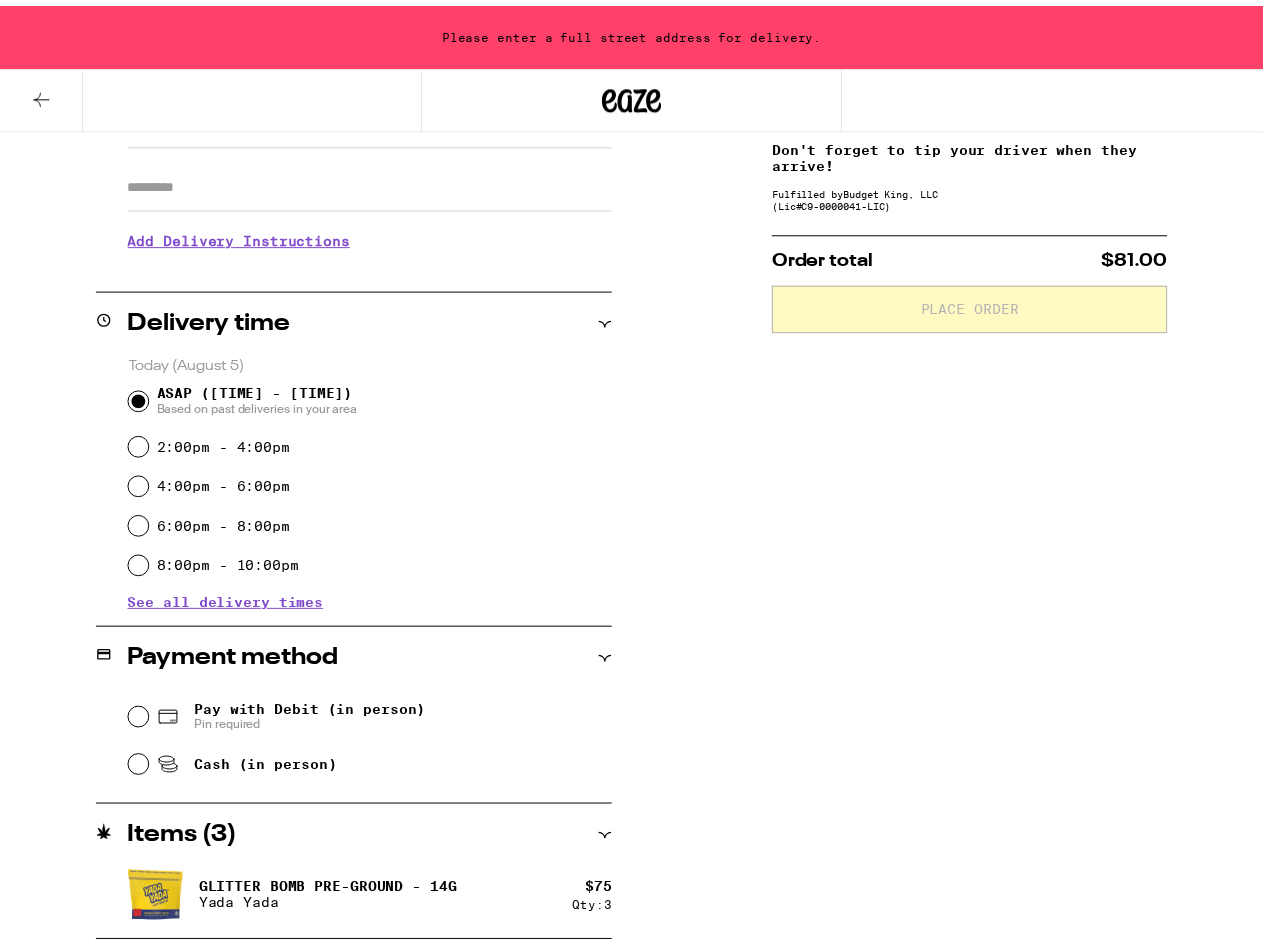 scroll, scrollTop: 0, scrollLeft: 0, axis: both 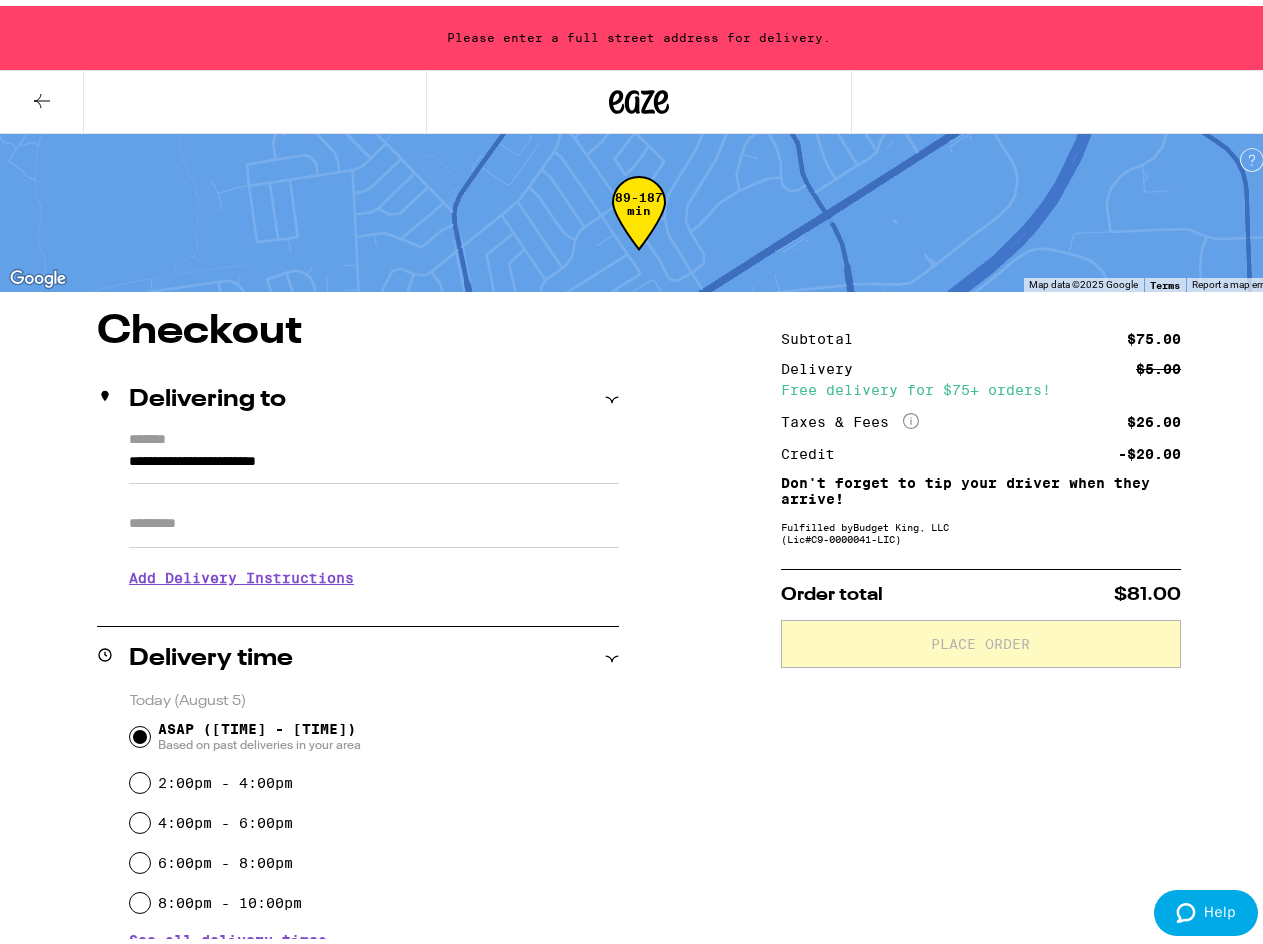 click on "**********" at bounding box center [374, 461] 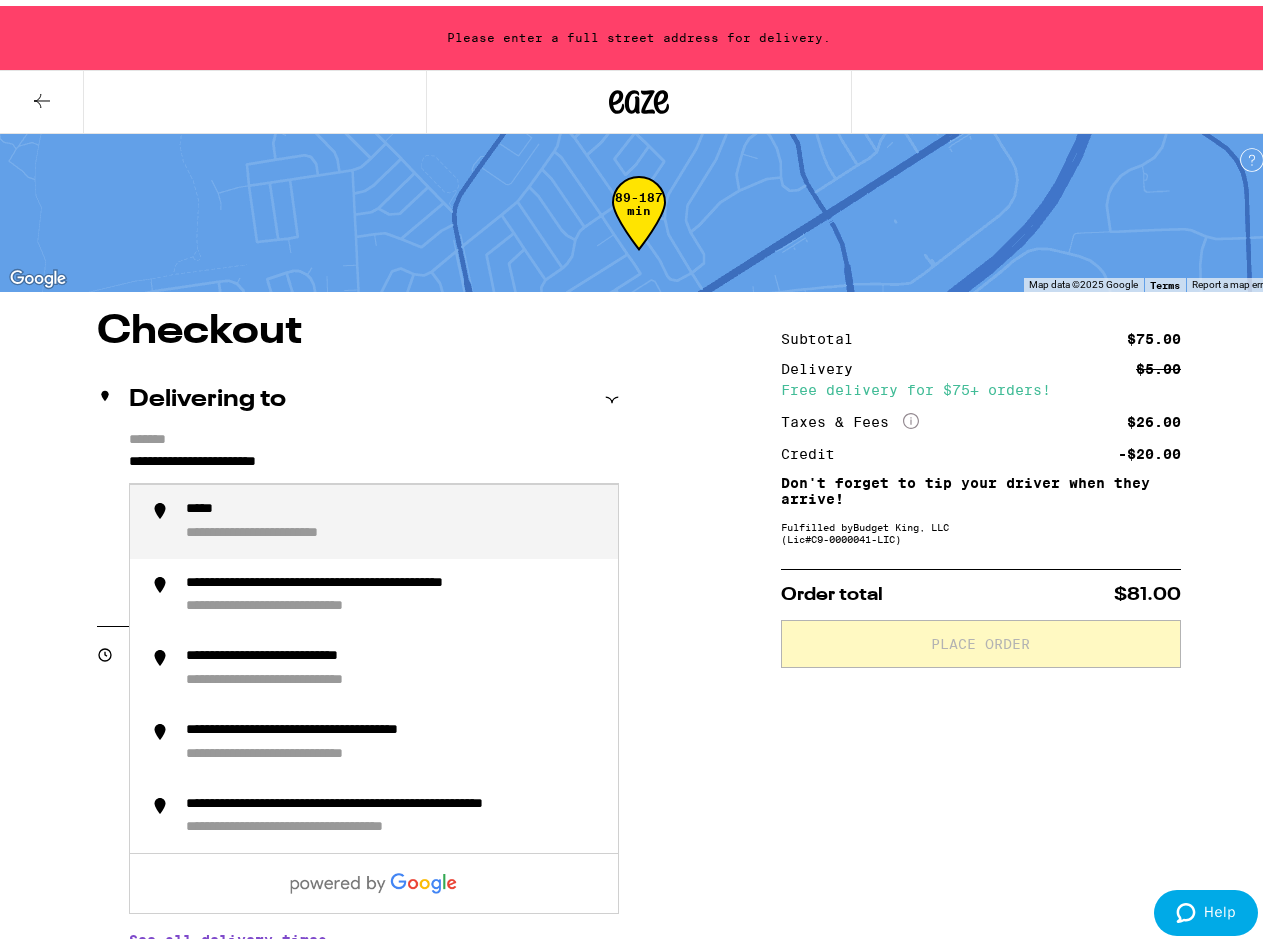 drag, startPoint x: 455, startPoint y: 457, endPoint x: 81, endPoint y: 458, distance: 374.00134 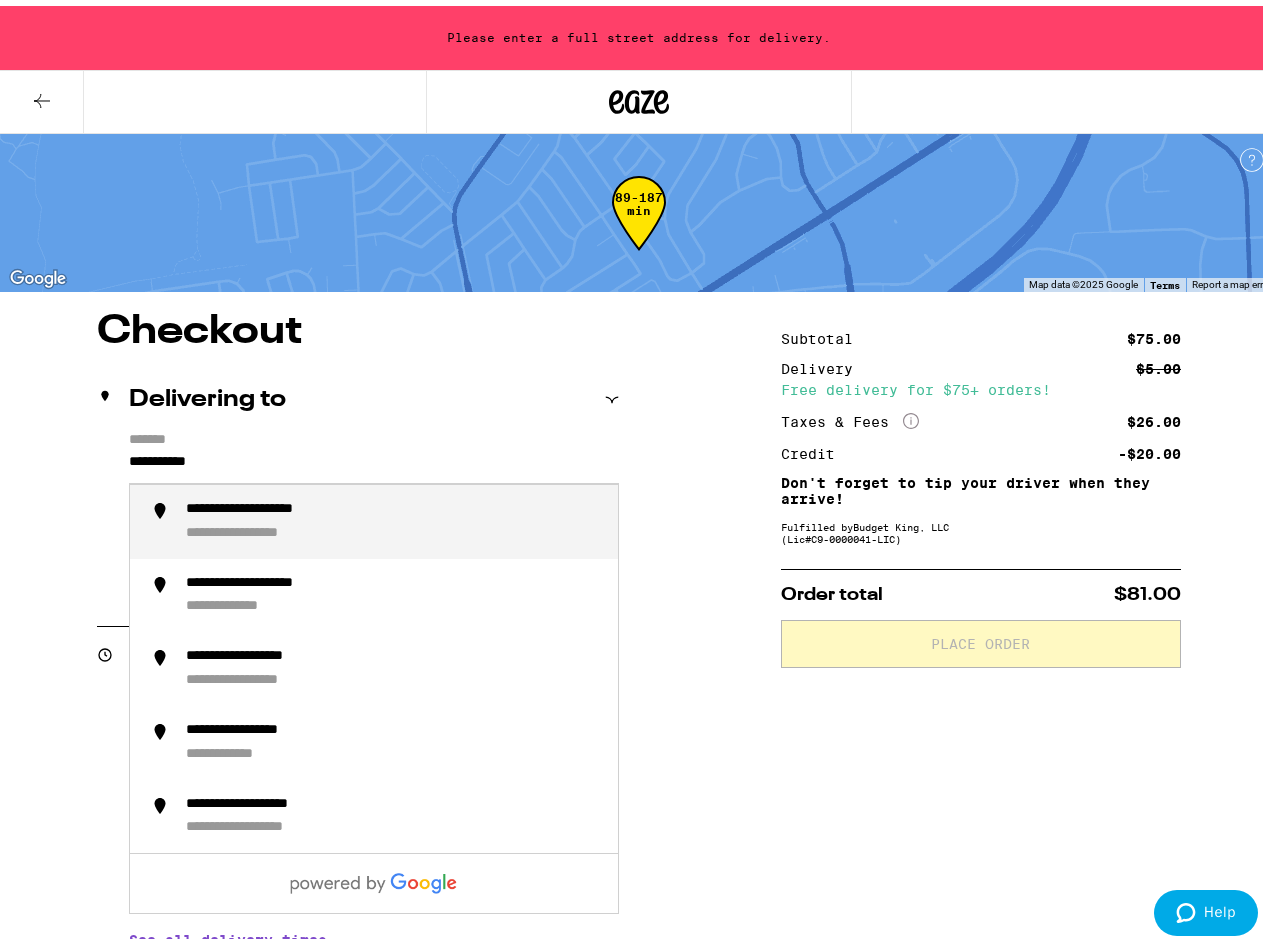 click on "**********" at bounding box center (267, 528) 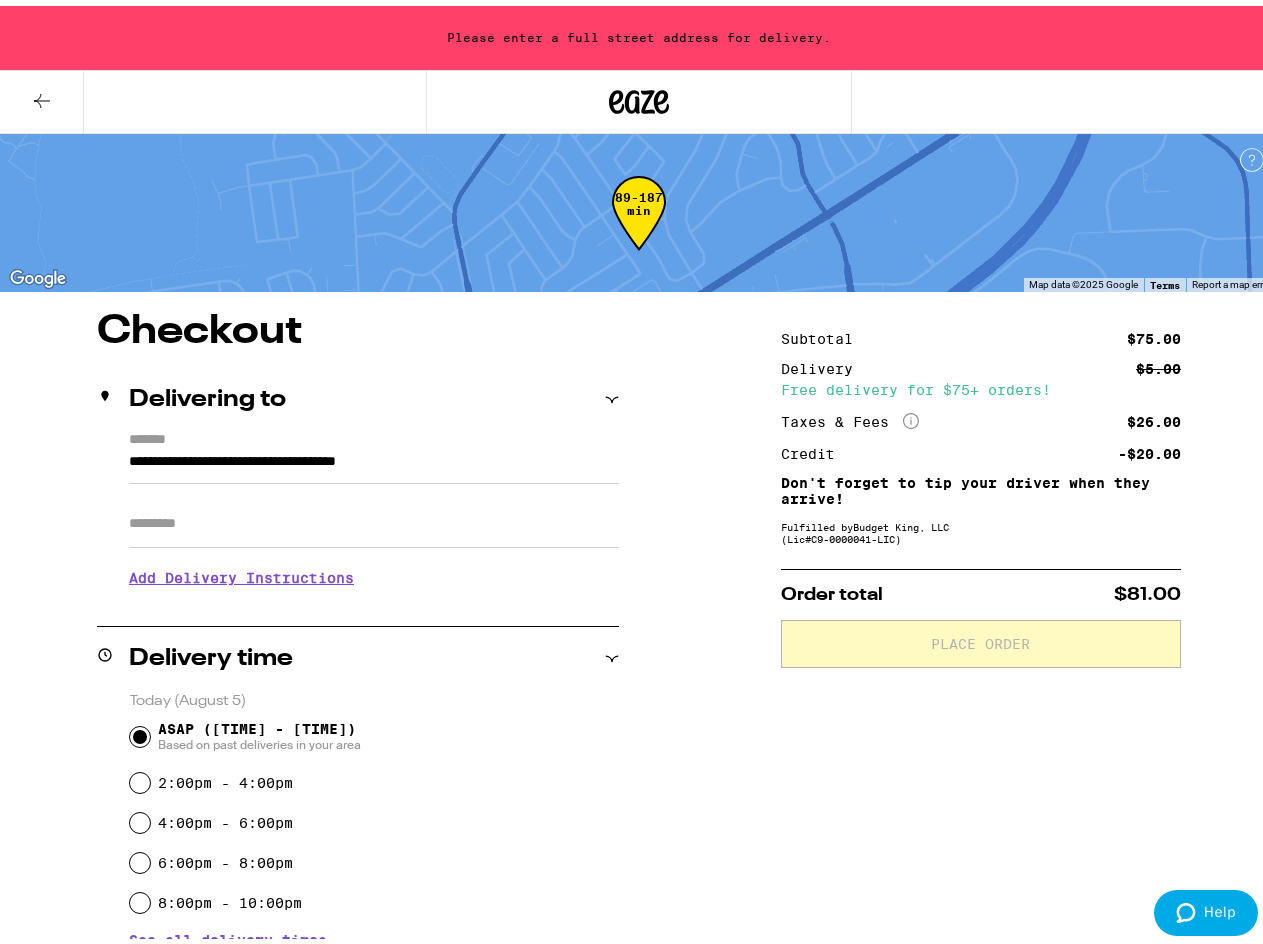type on "**********" 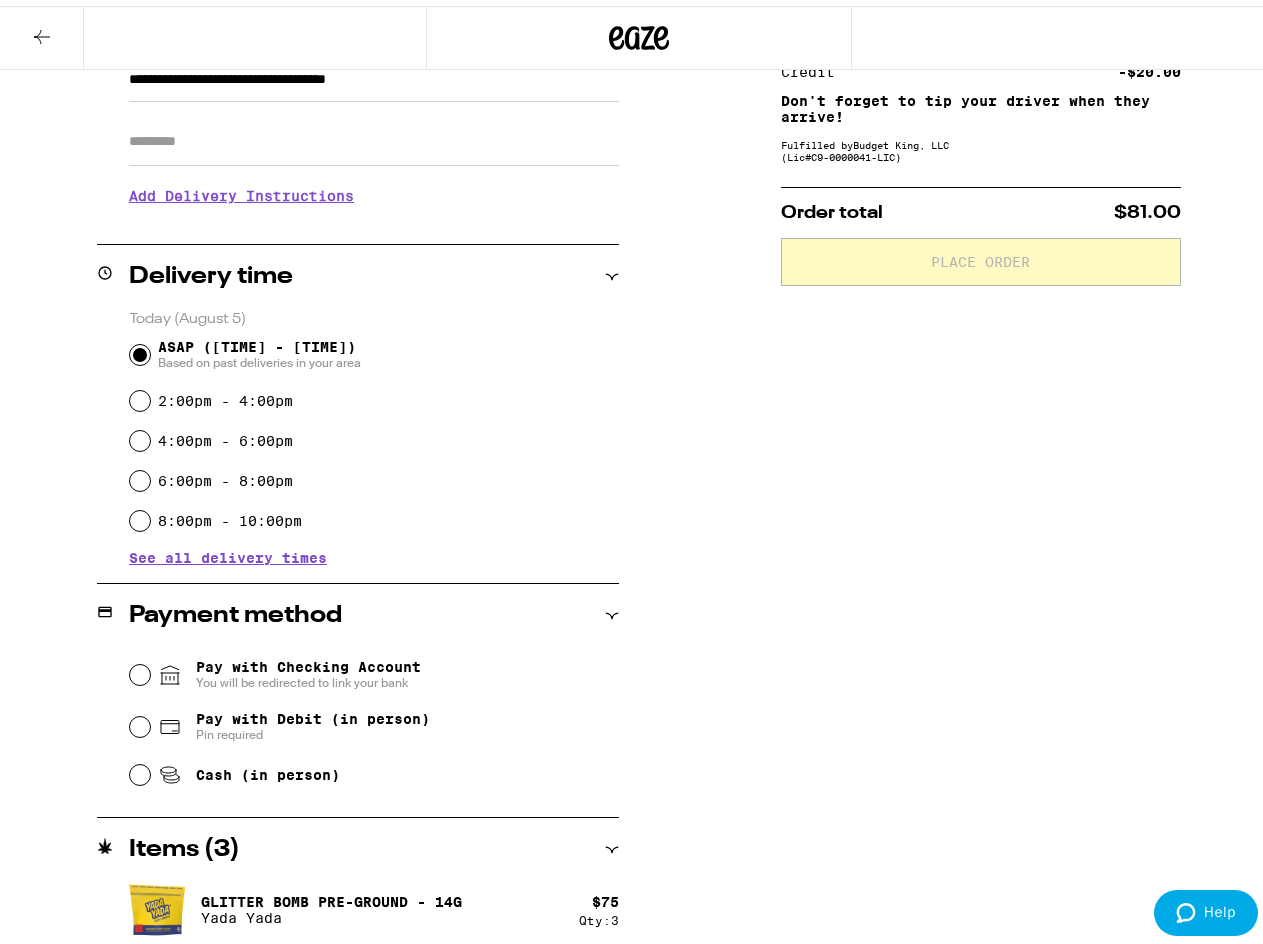 scroll, scrollTop: 323, scrollLeft: 0, axis: vertical 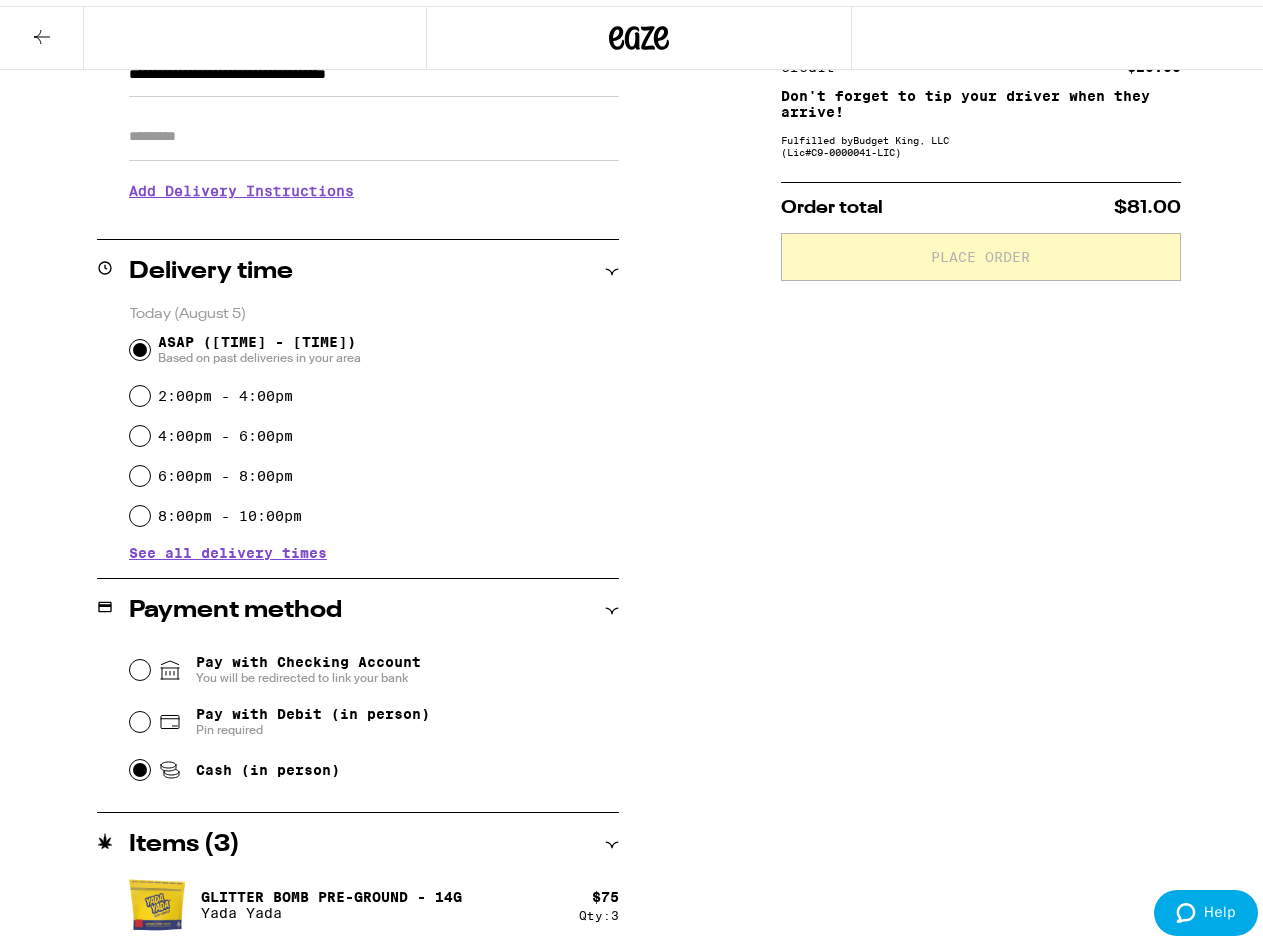 click on "Cash (in person)" at bounding box center (140, 764) 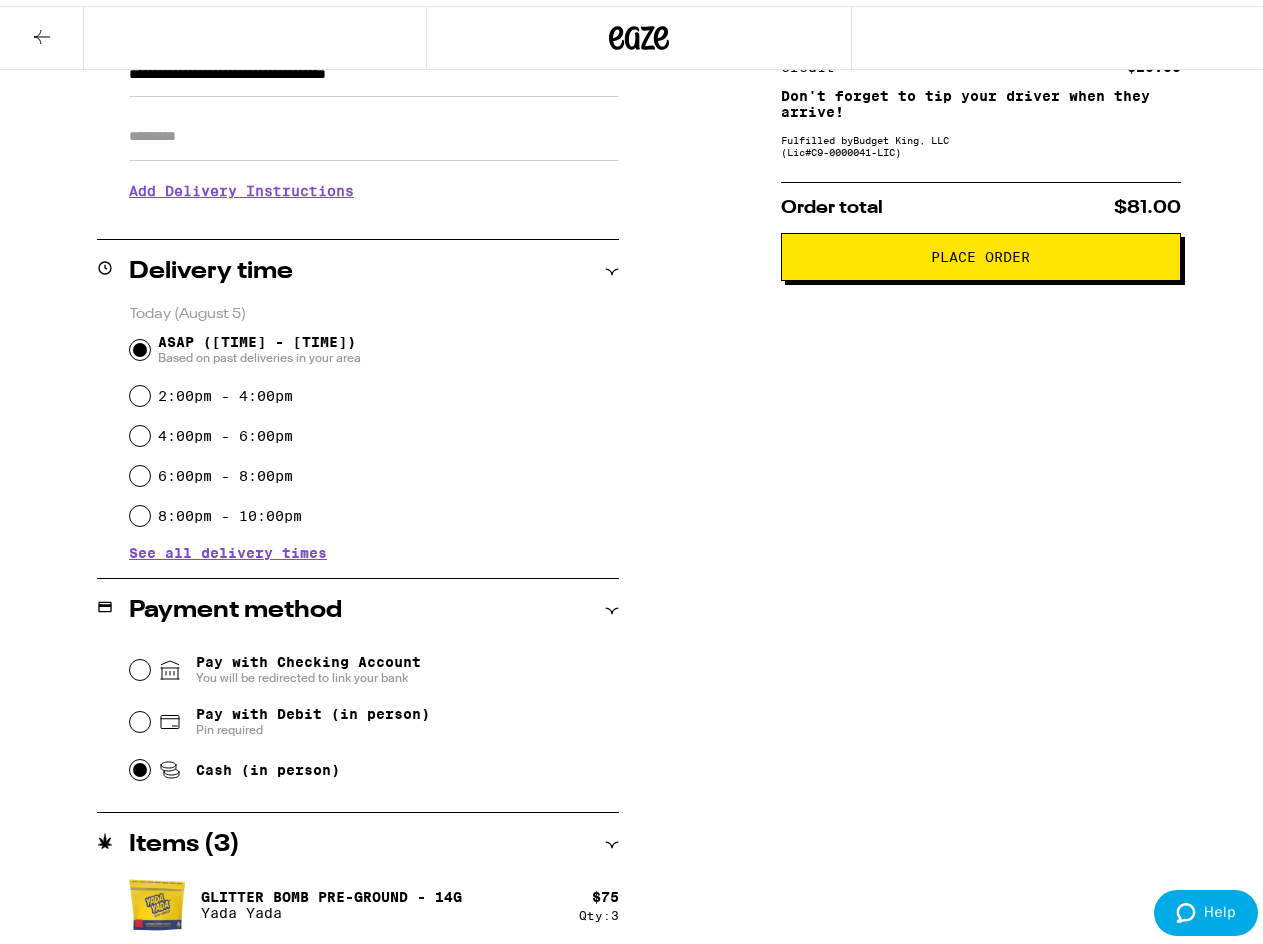 click on "Place Order" at bounding box center [981, 251] 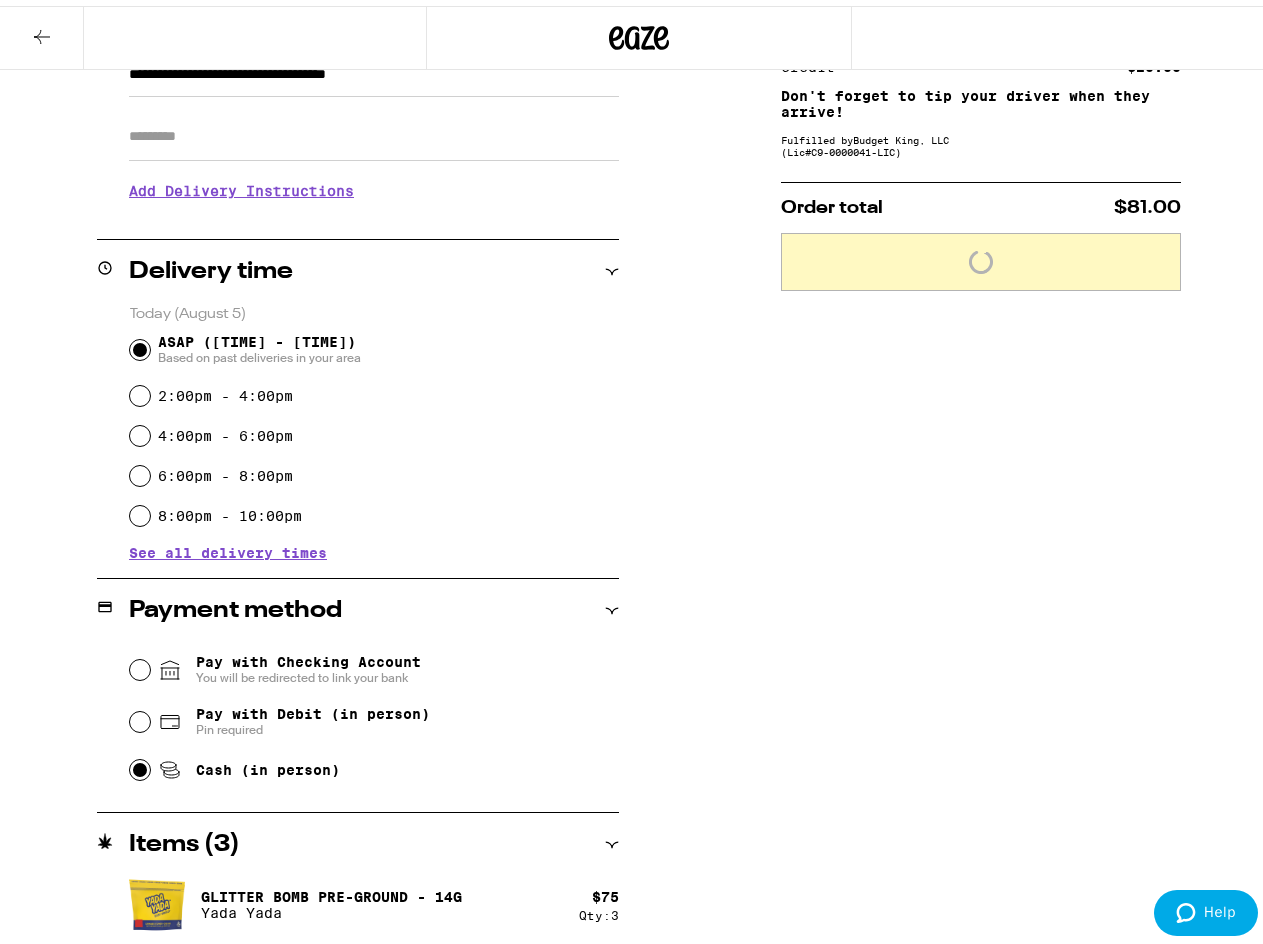 scroll, scrollTop: 387, scrollLeft: 0, axis: vertical 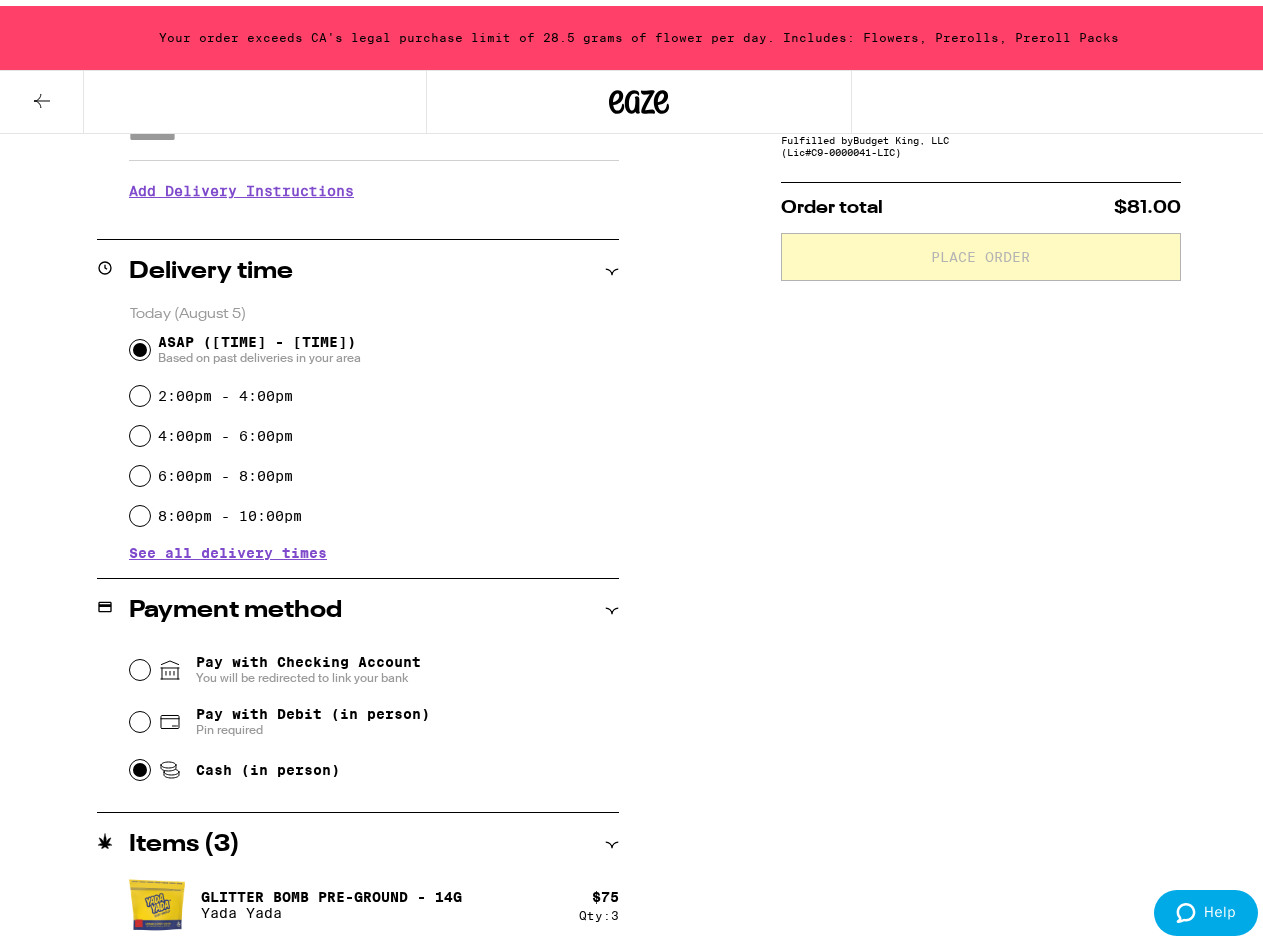 click on "Glitter Bomb Pre-Ground - 14g Yada Yada $ 75 Qty:  3" at bounding box center [358, 899] 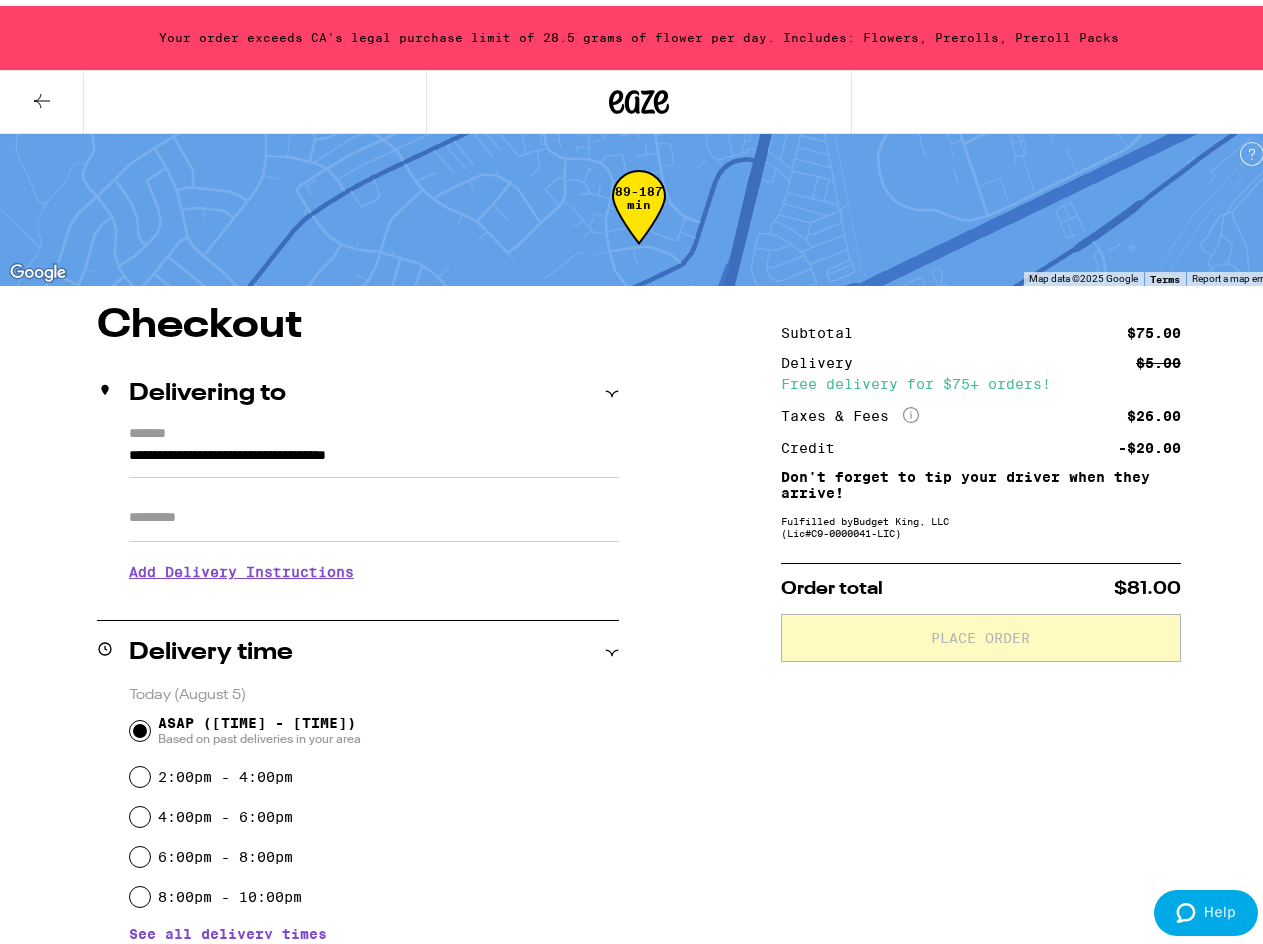 scroll, scrollTop: 387, scrollLeft: 0, axis: vertical 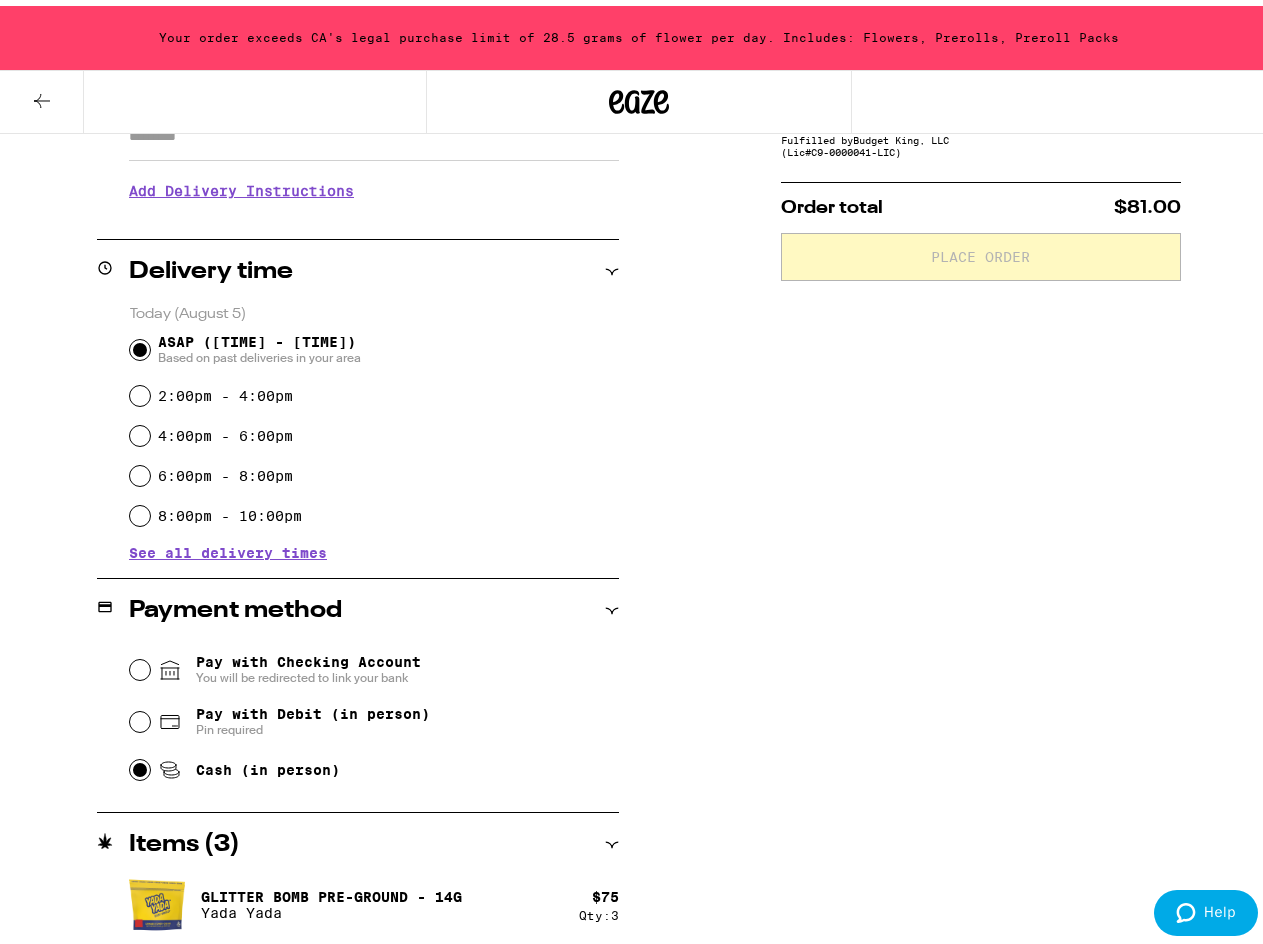 click on "Items ( 3 )" at bounding box center [184, 839] 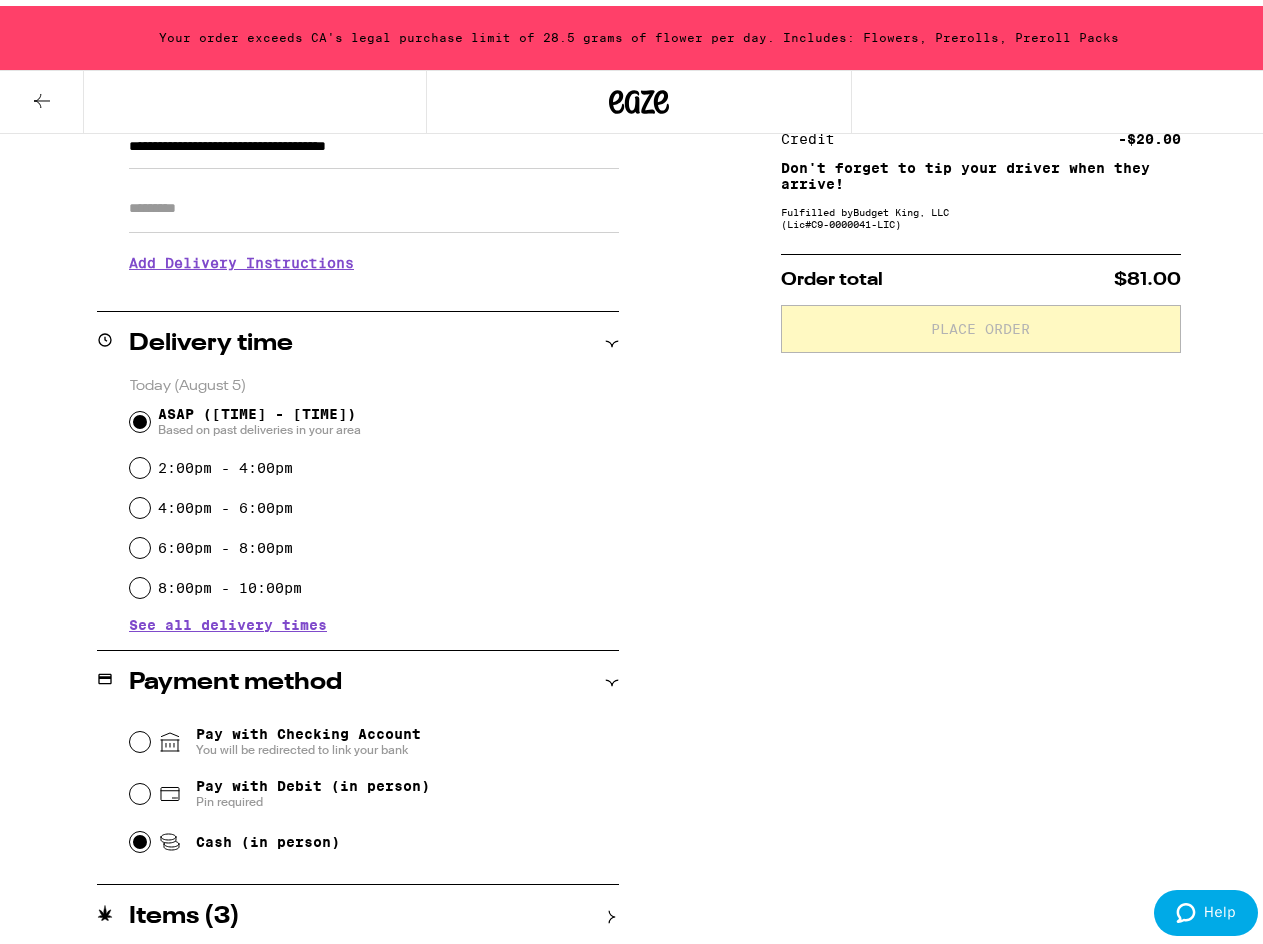 scroll, scrollTop: 315, scrollLeft: 0, axis: vertical 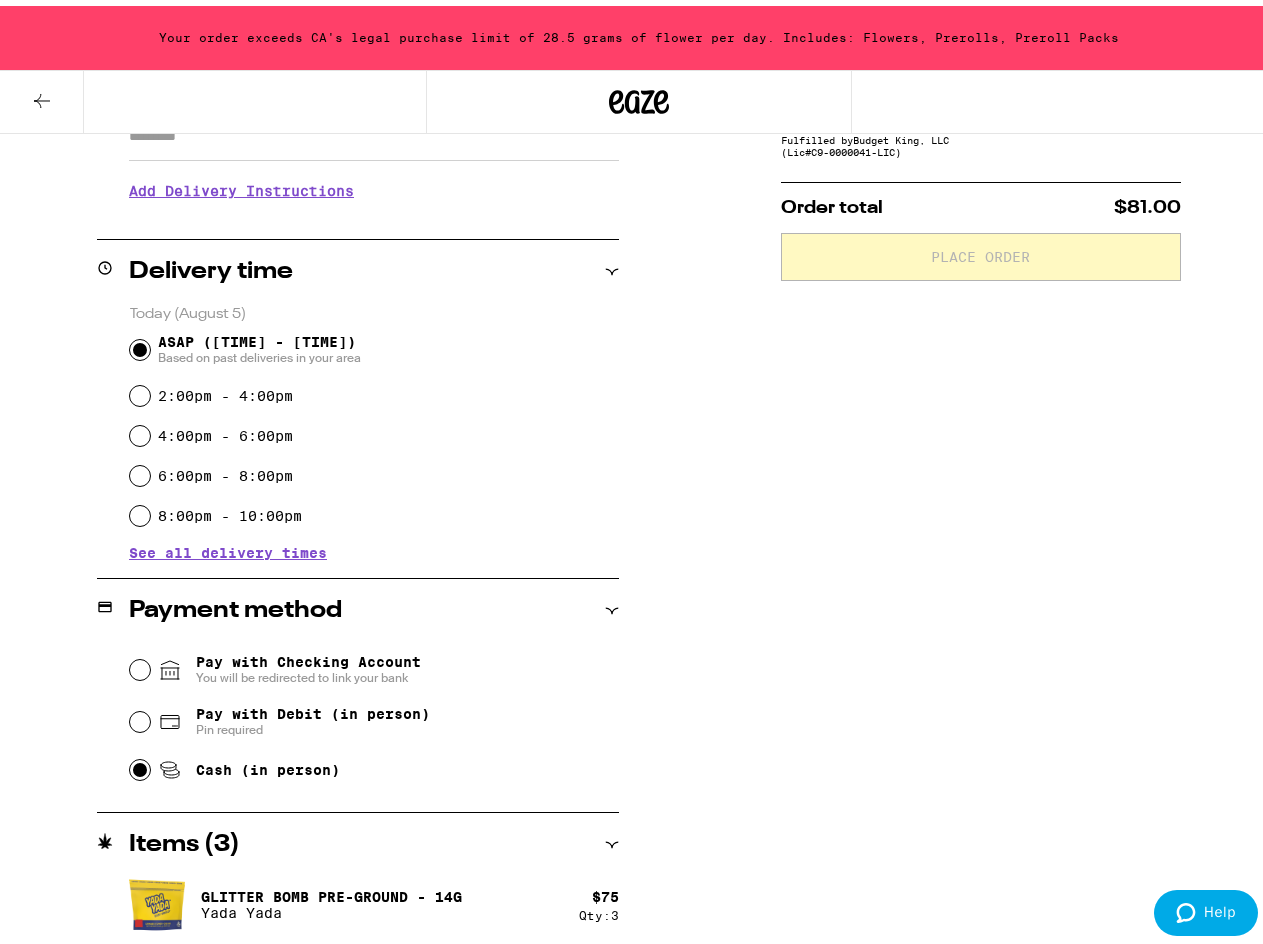 click at bounding box center (42, 96) 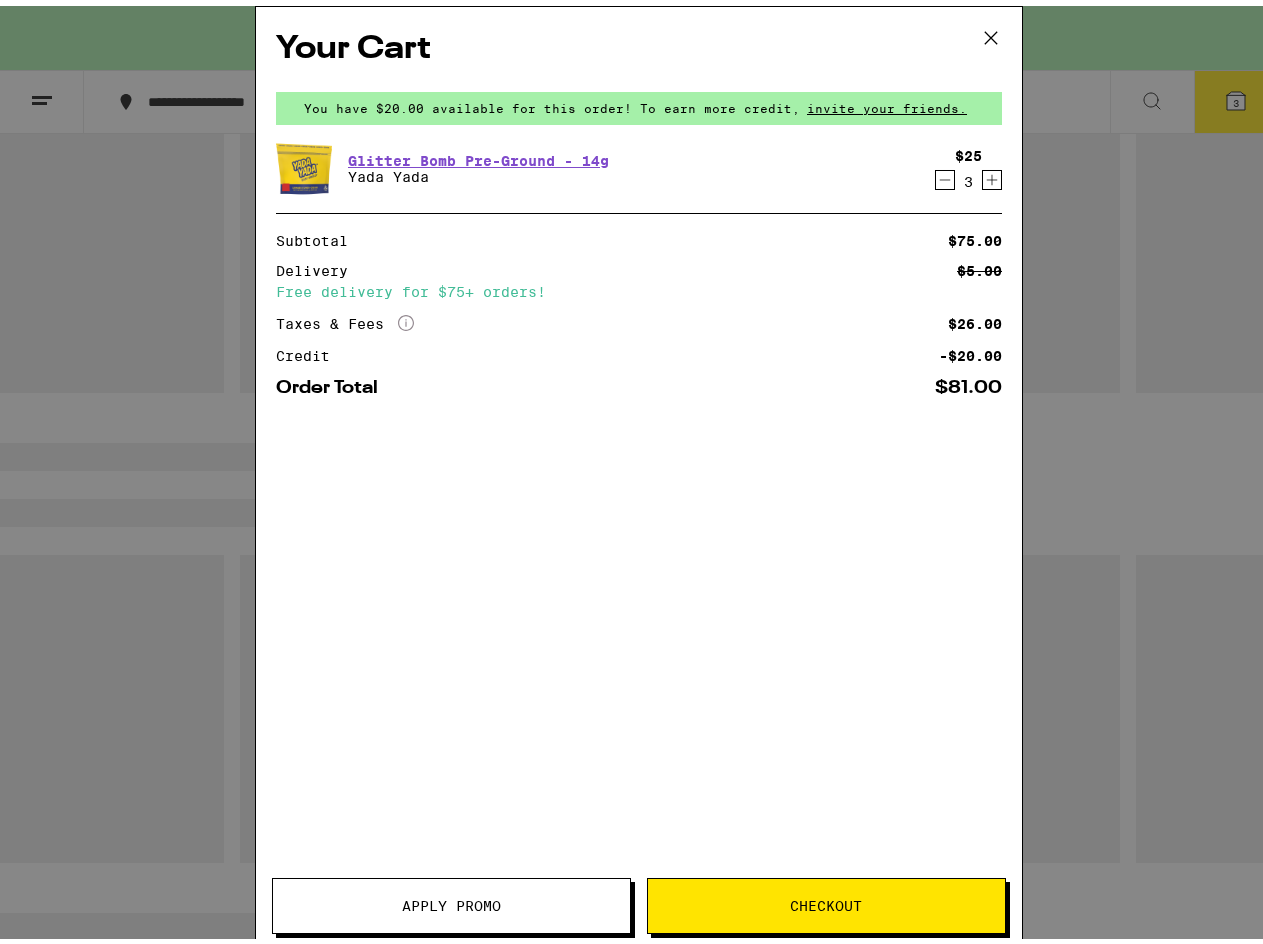 scroll, scrollTop: 0, scrollLeft: 0, axis: both 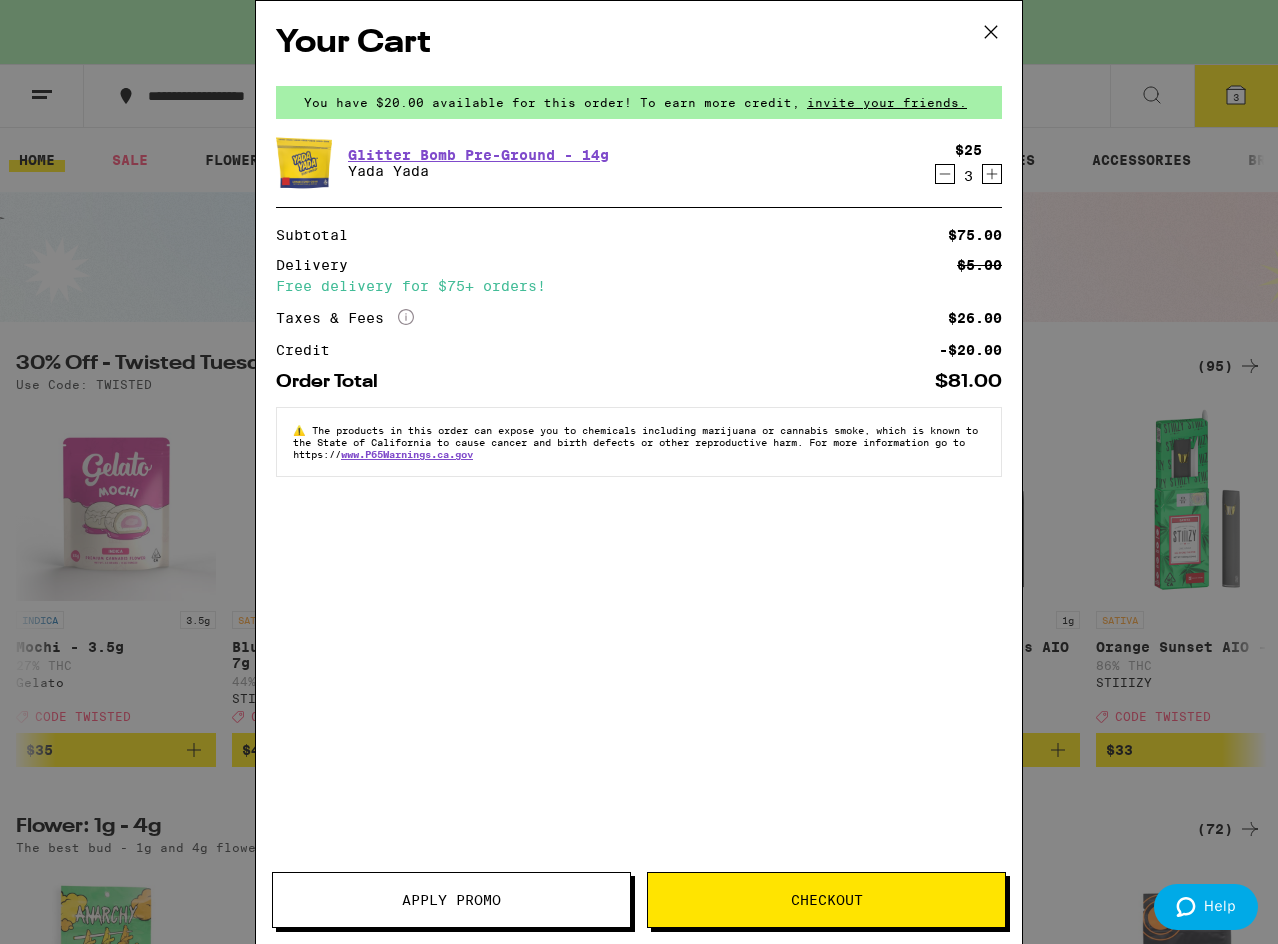click 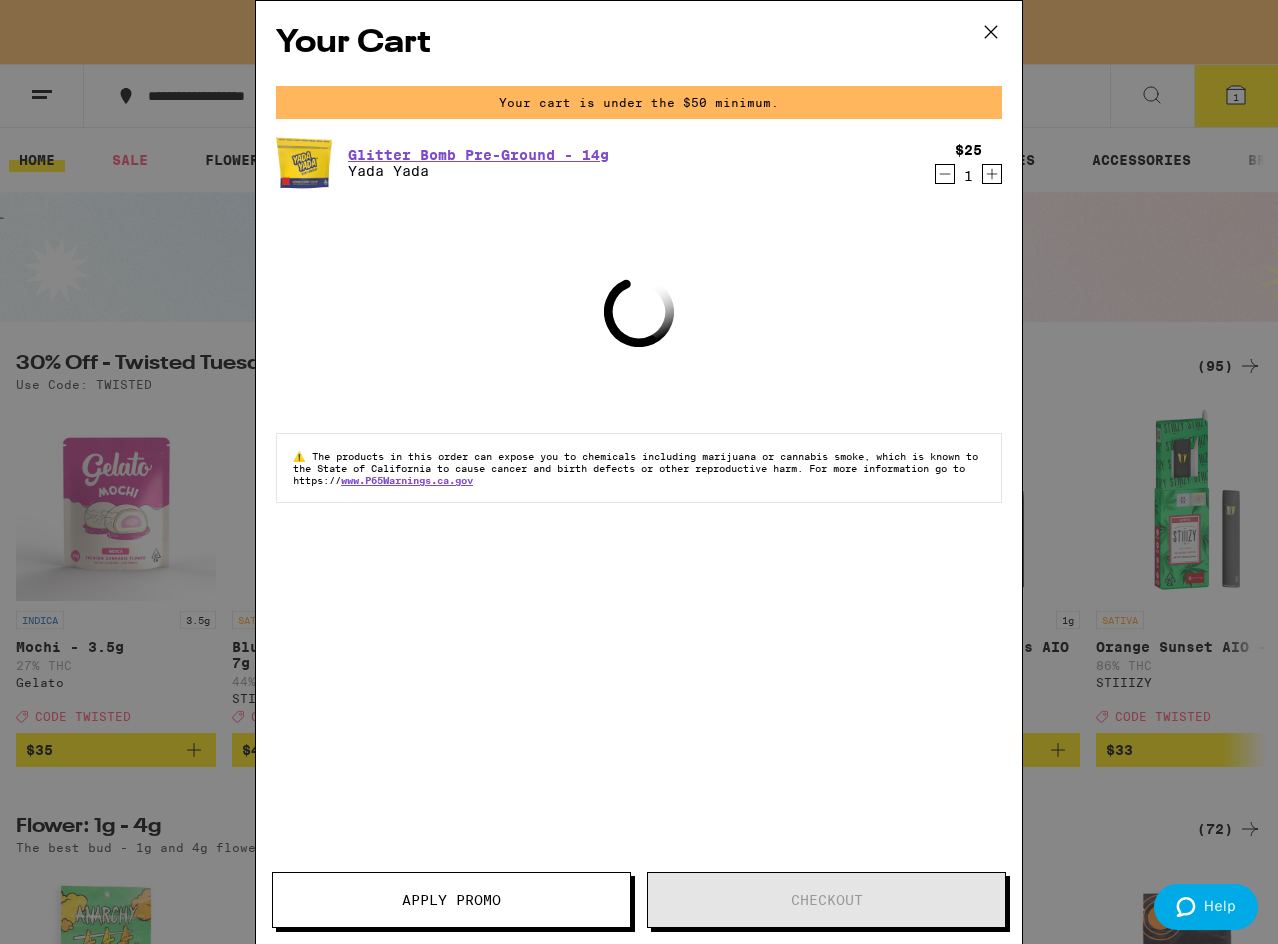 click 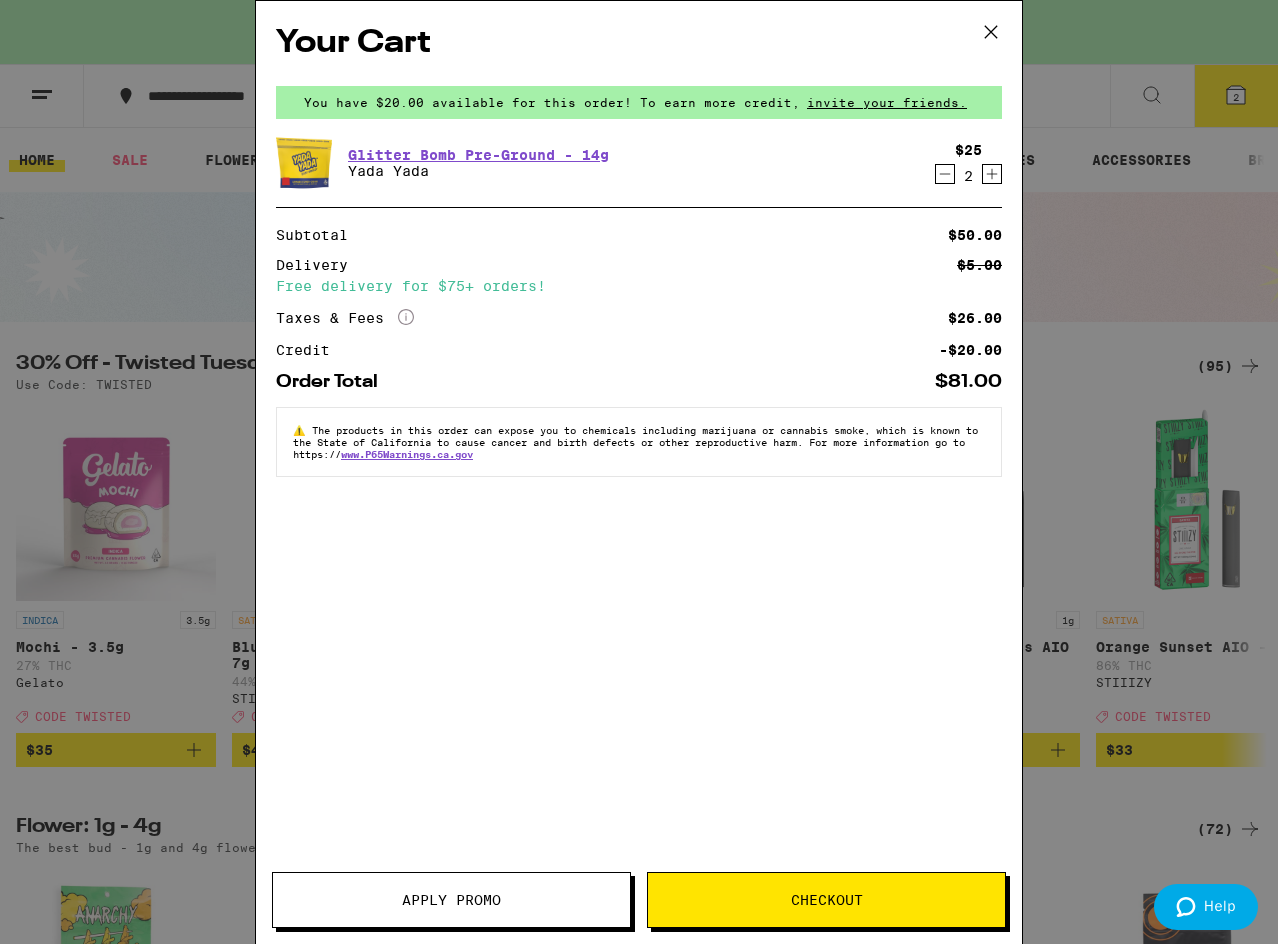 click 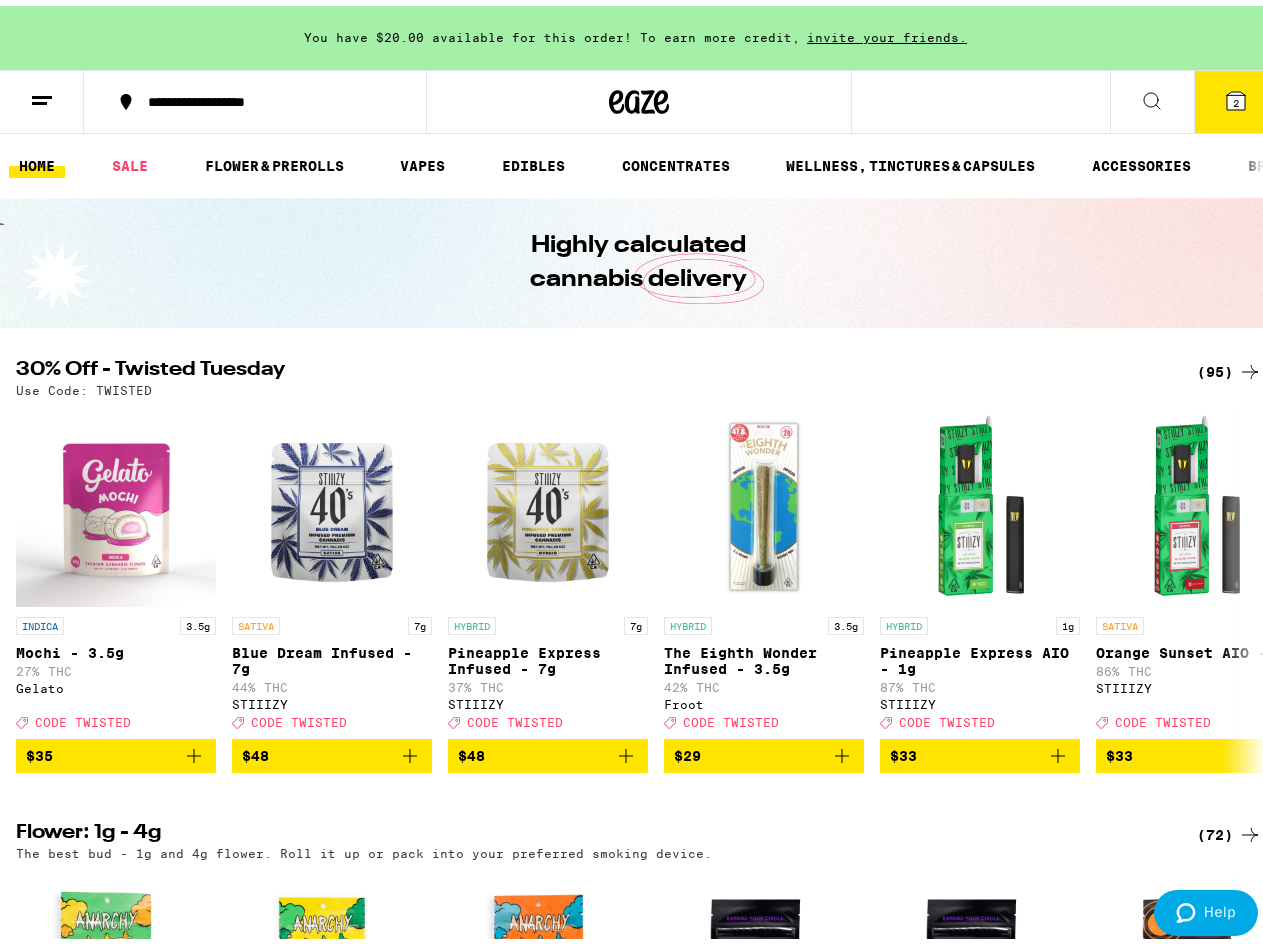 scroll, scrollTop: 0, scrollLeft: 0, axis: both 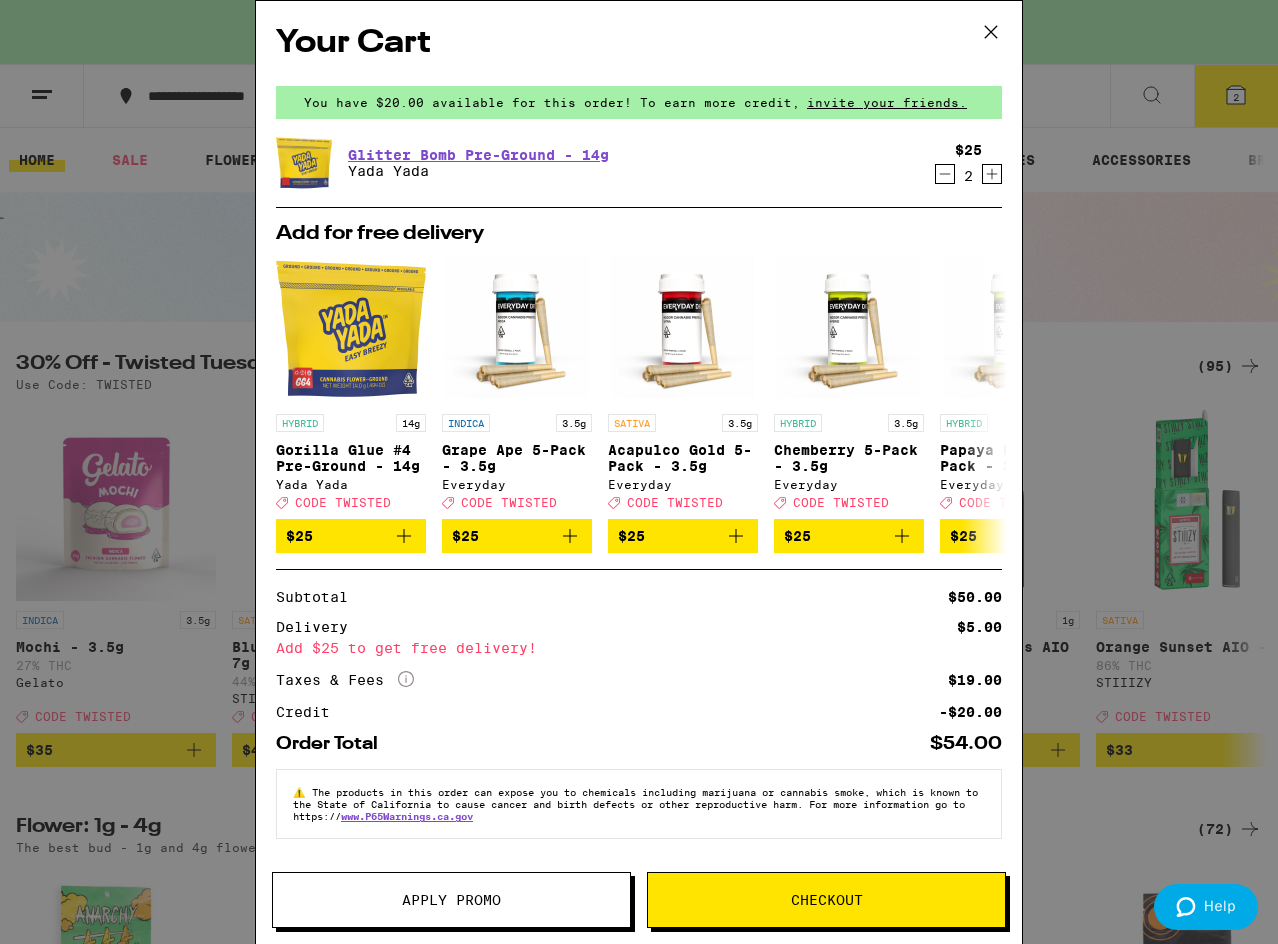 click on "Checkout" at bounding box center (827, 900) 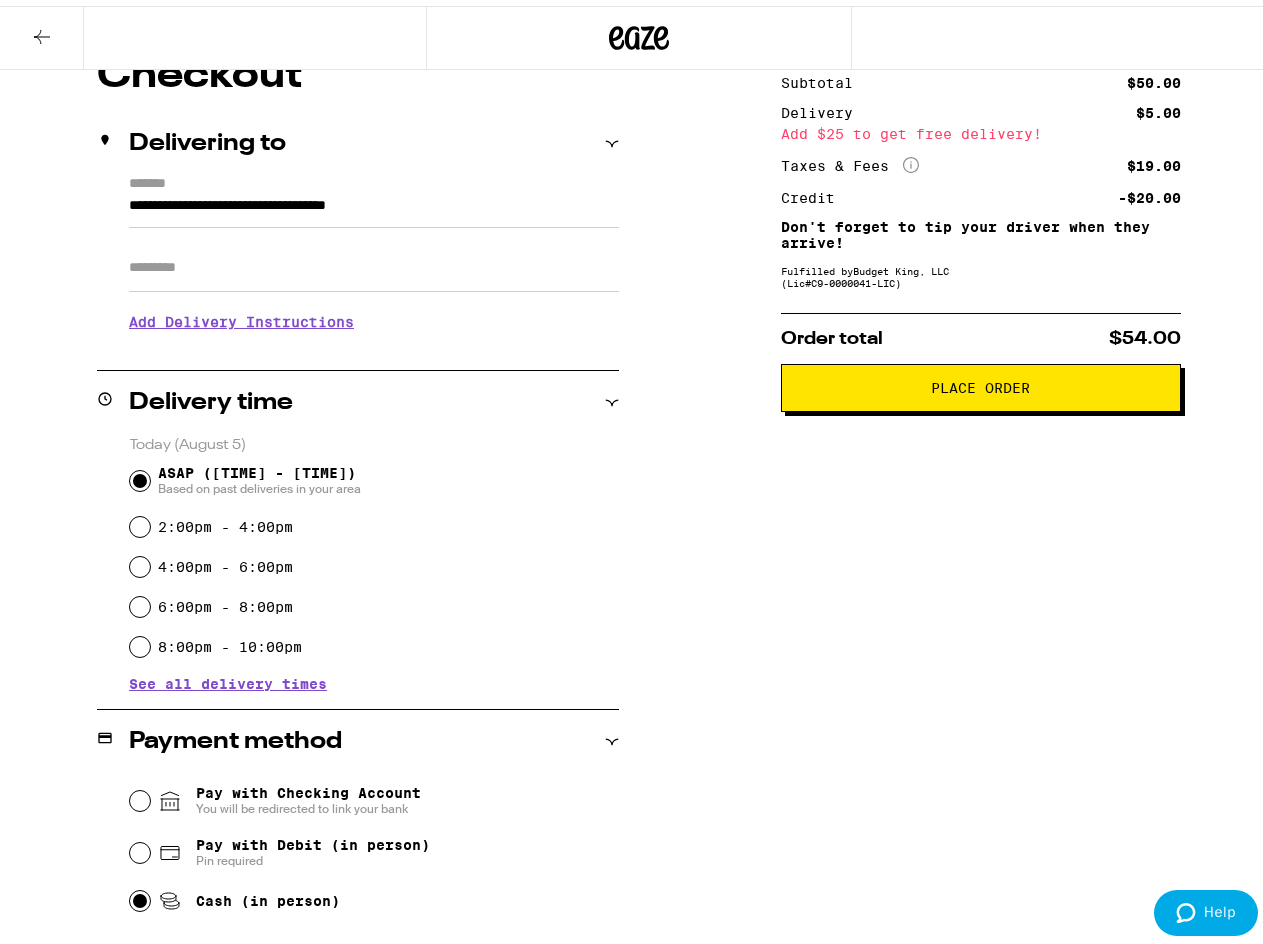 scroll, scrollTop: 200, scrollLeft: 0, axis: vertical 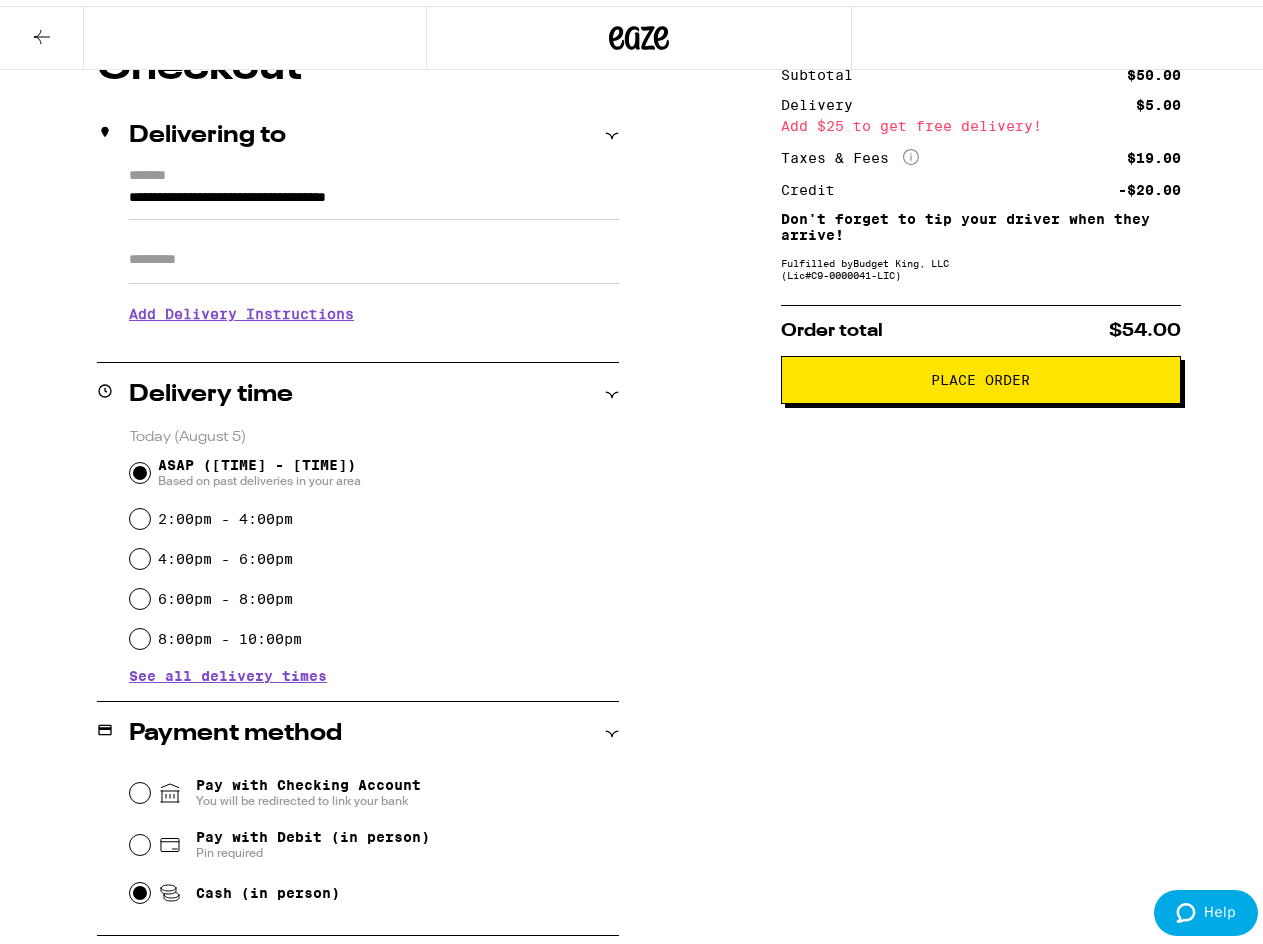 click on "Place Order" at bounding box center (981, 374) 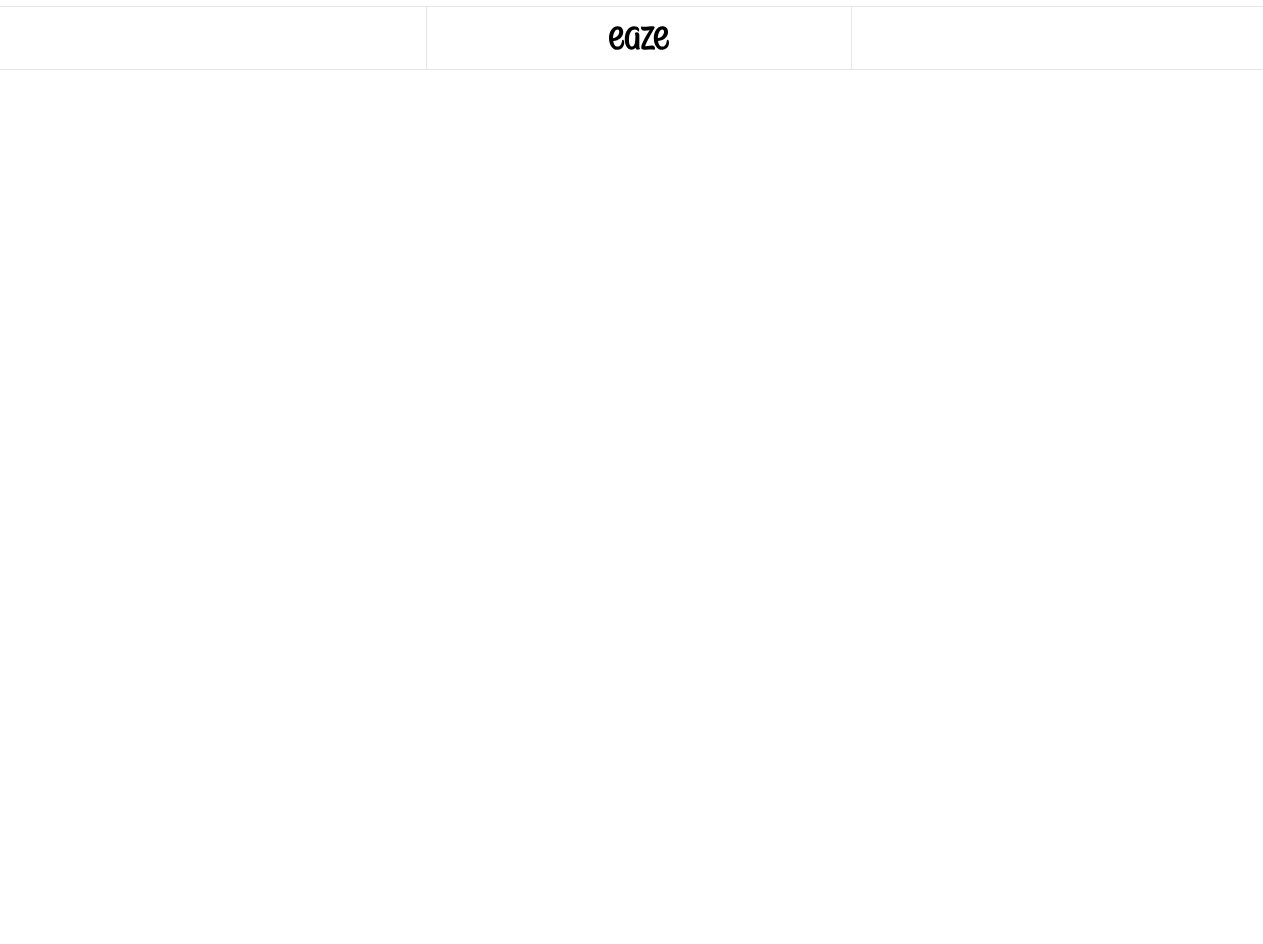 scroll, scrollTop: 0, scrollLeft: 0, axis: both 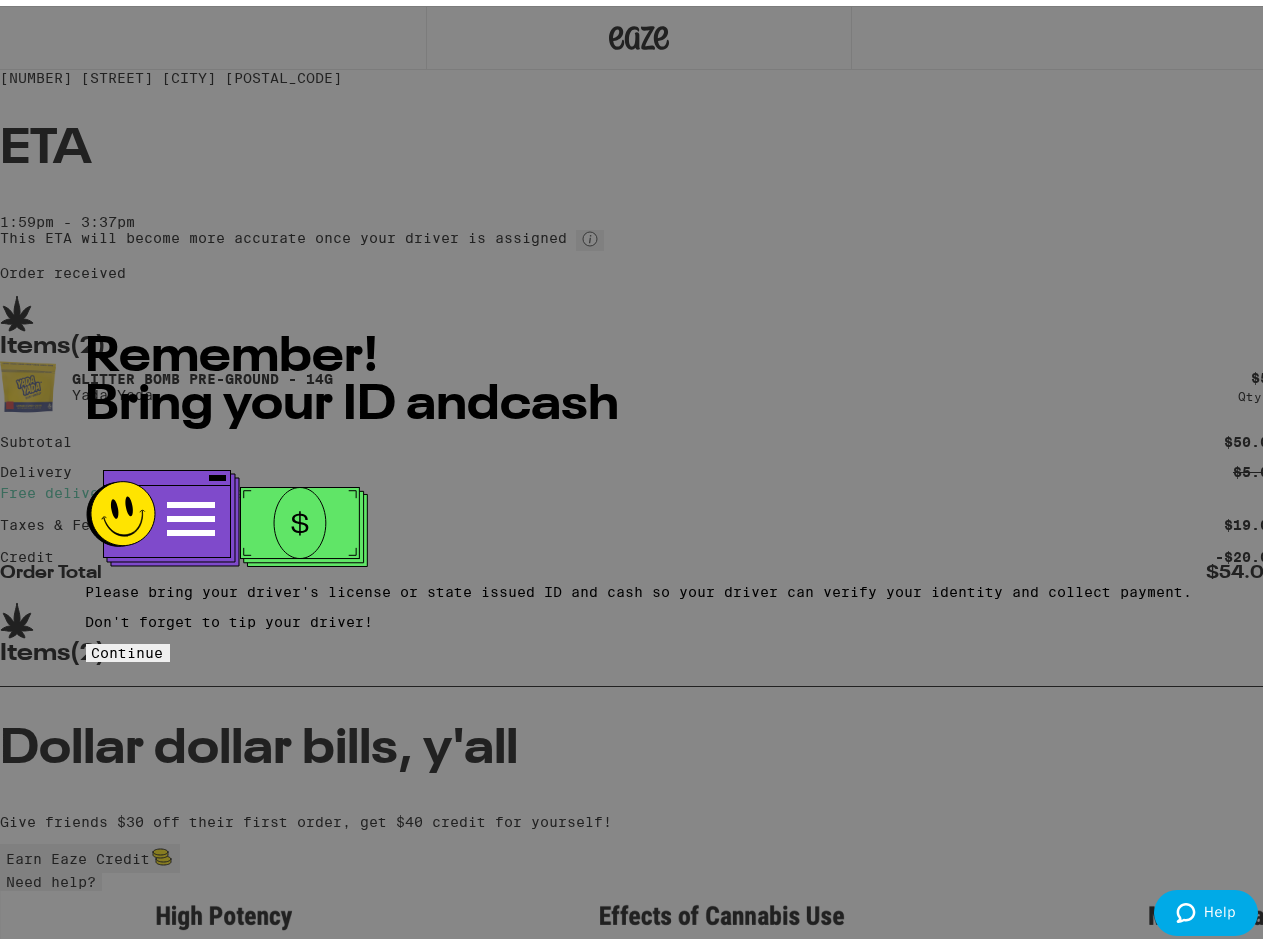 click on "Continue" at bounding box center [128, 647] 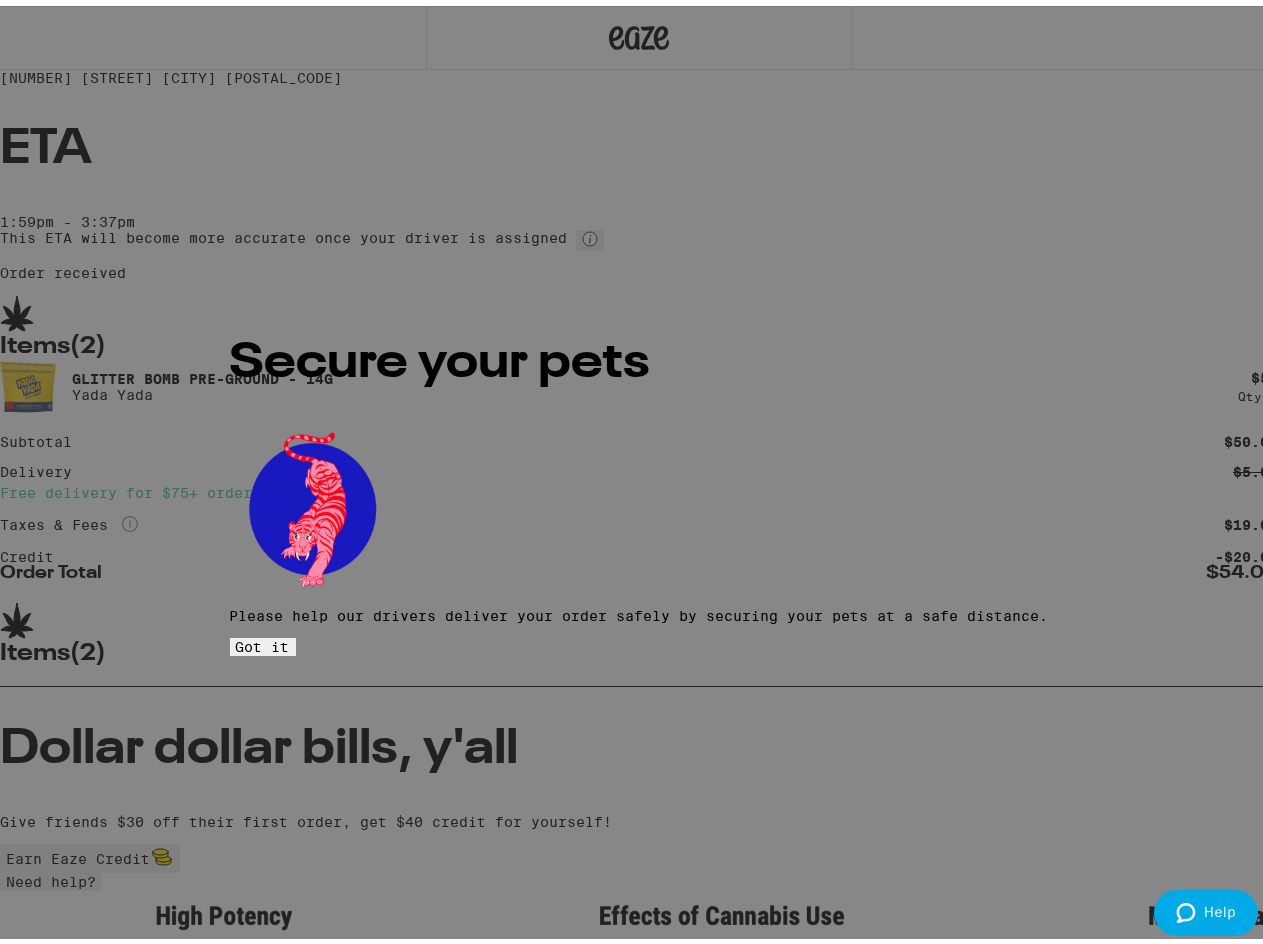 click on "Got it" at bounding box center [263, 641] 